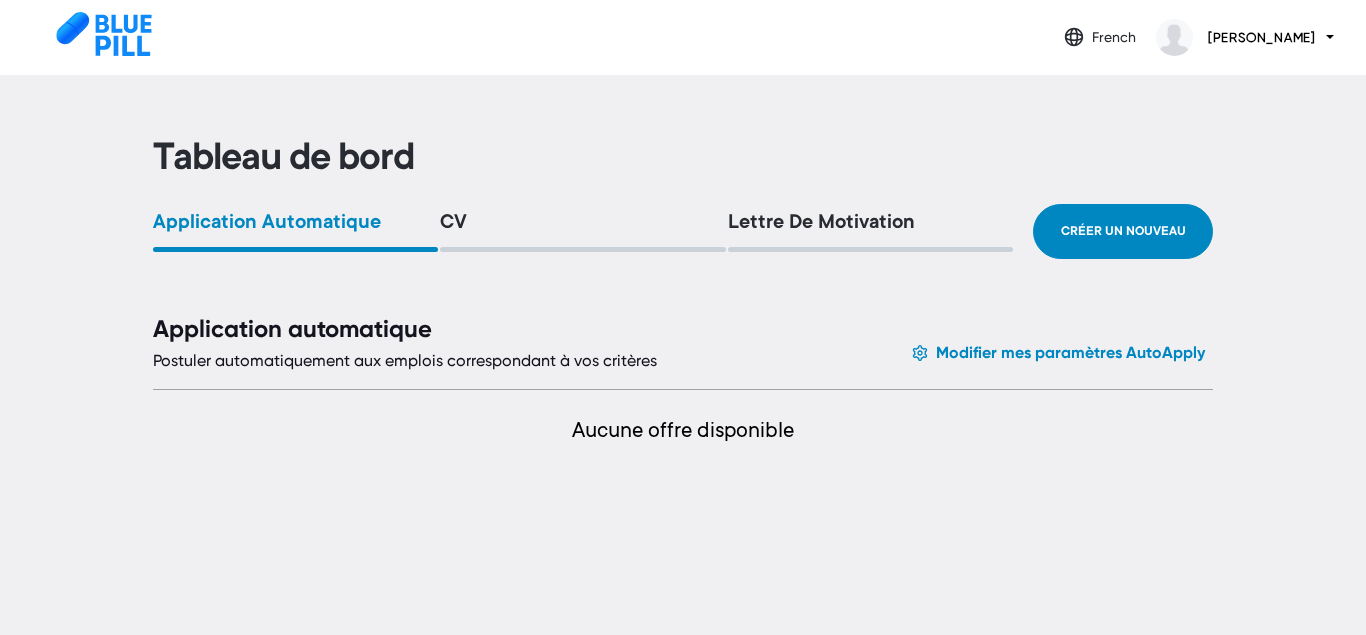 scroll, scrollTop: 0, scrollLeft: 0, axis: both 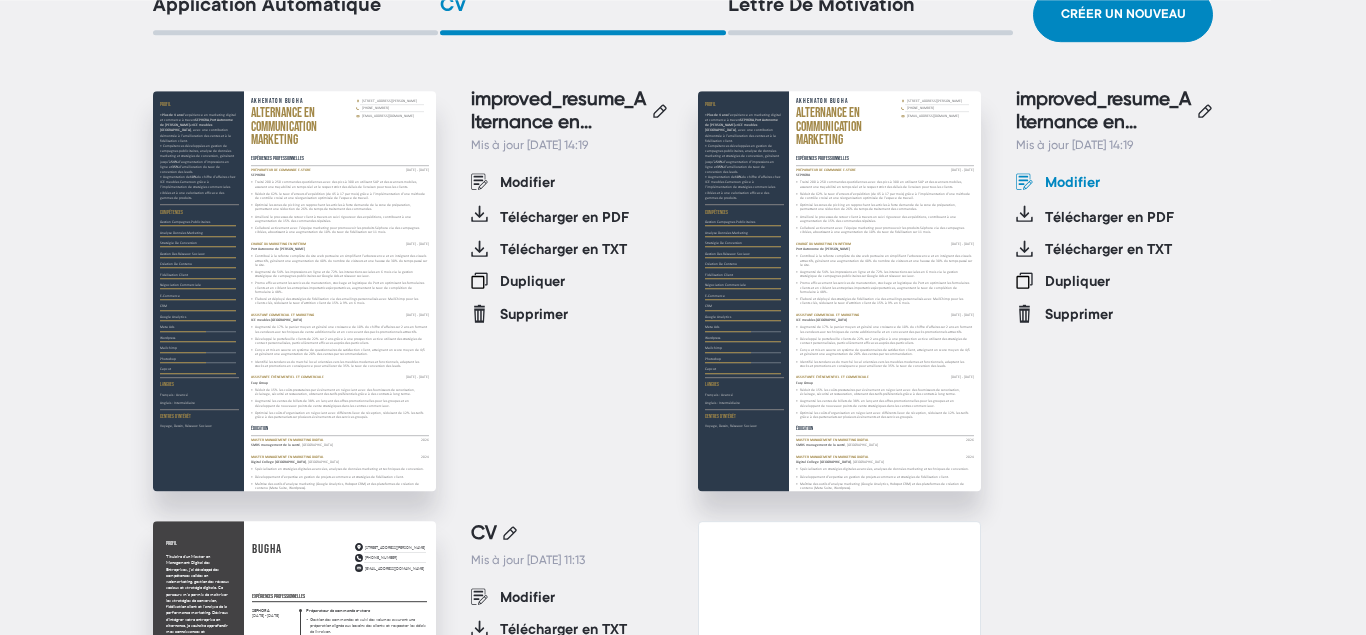 click on "Modifier" at bounding box center [1072, 184] 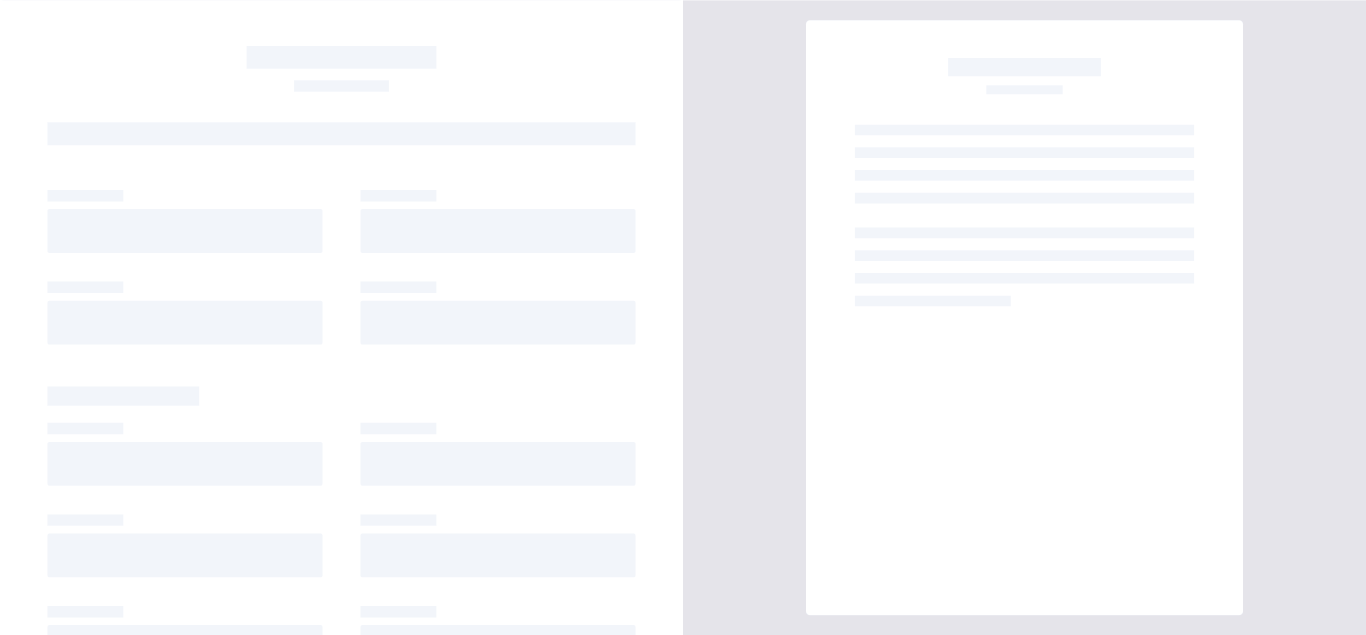 scroll, scrollTop: 0, scrollLeft: 0, axis: both 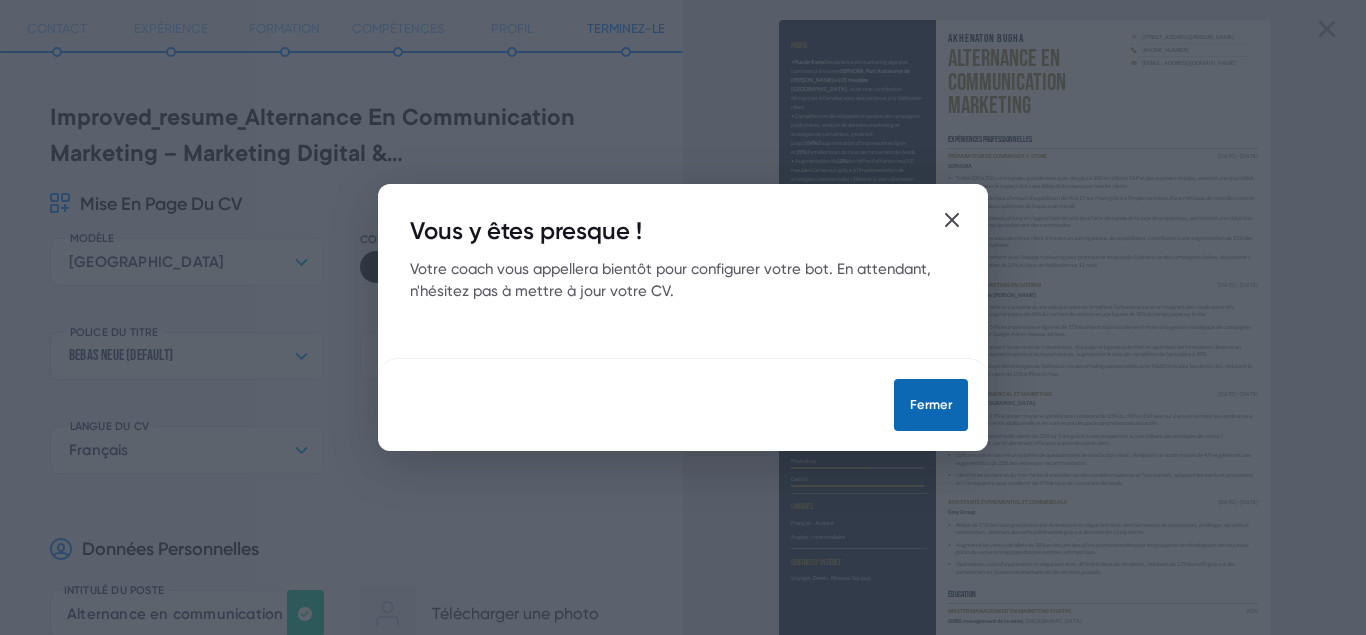 click on "Fermer" at bounding box center (931, 405) 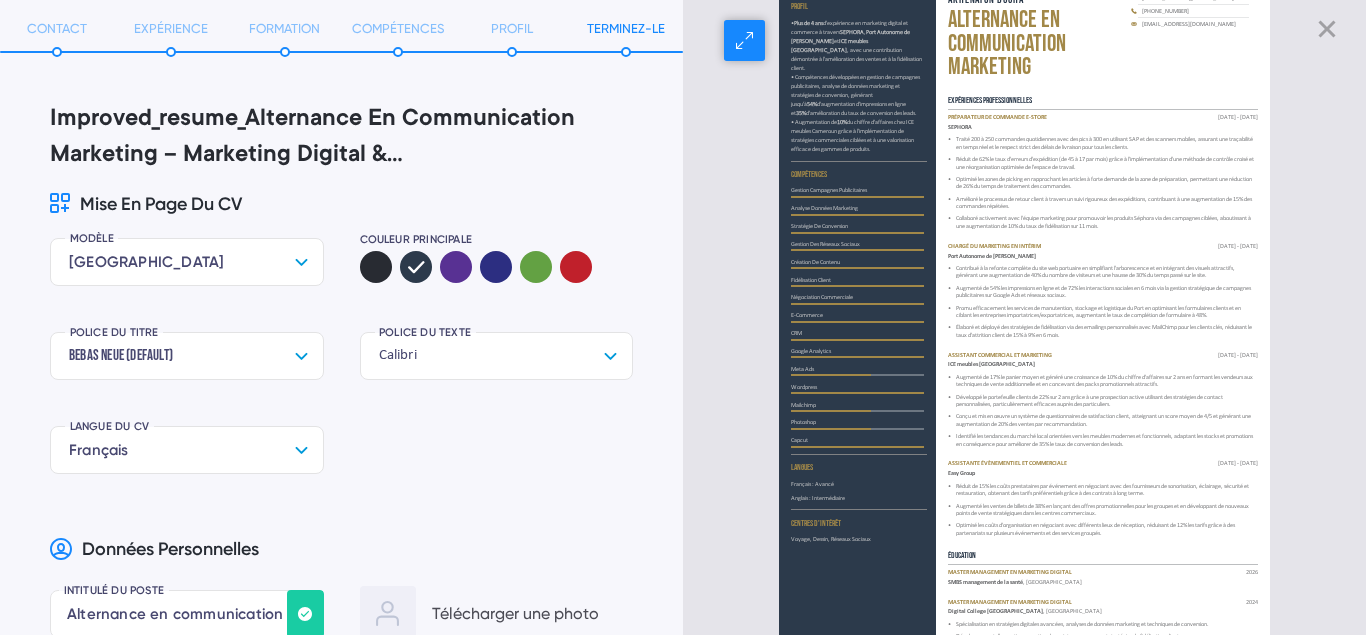 scroll, scrollTop: 0, scrollLeft: 0, axis: both 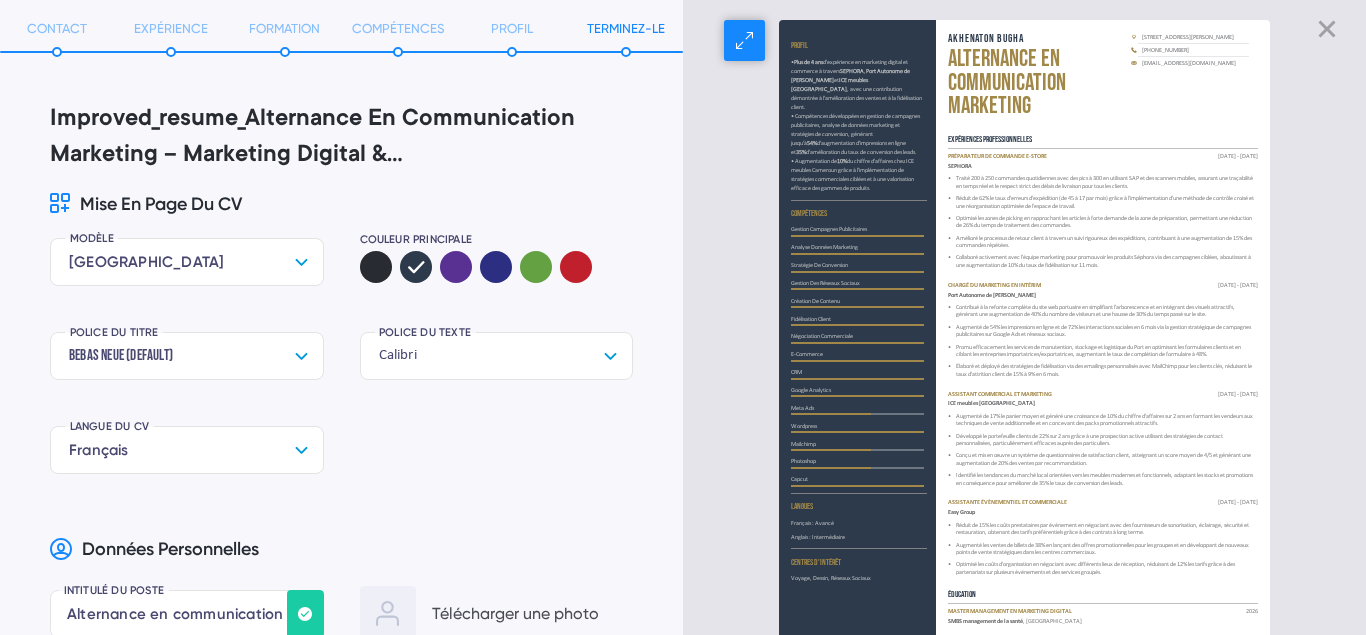 click at bounding box center [744, 40] 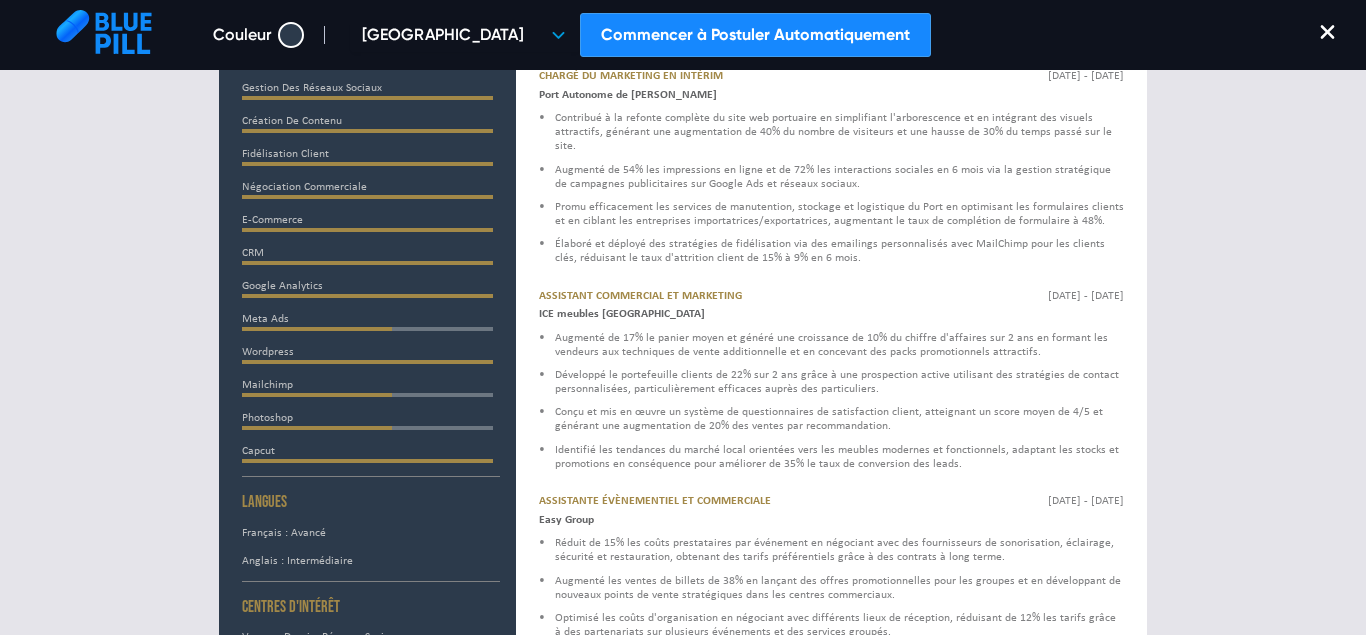 scroll, scrollTop: 578, scrollLeft: 0, axis: vertical 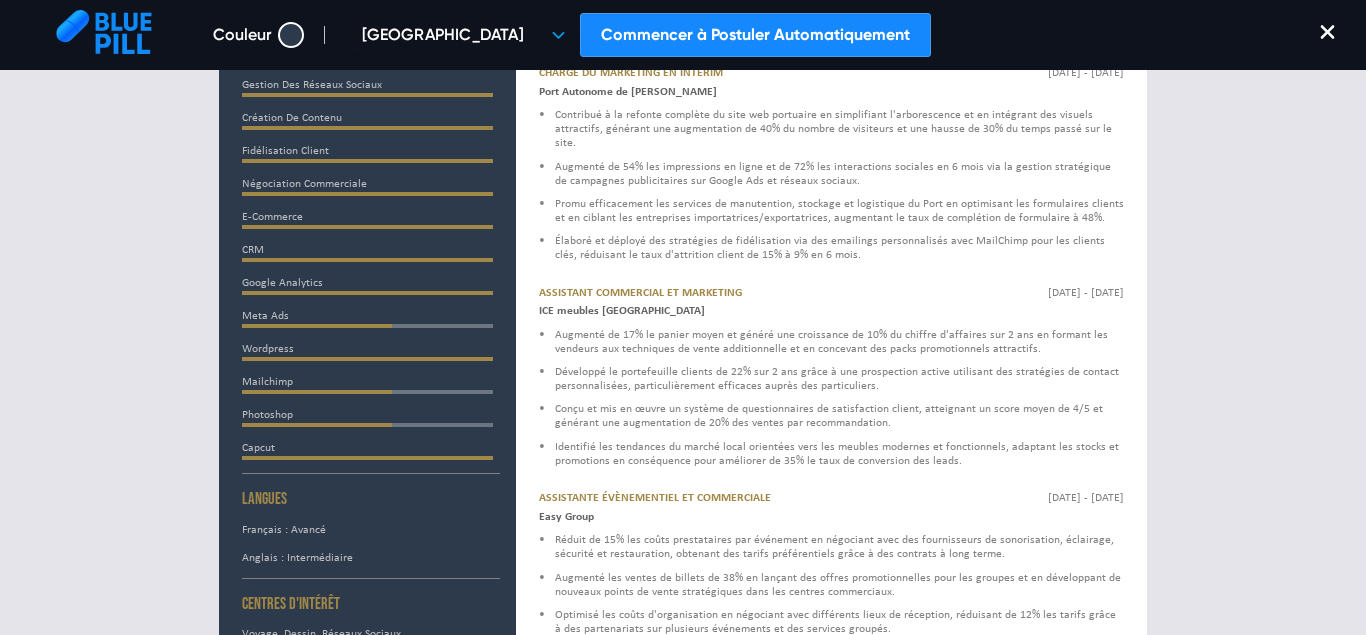 click on "• Augmenté de 17% le panier moyen et généré une croissance de 10% du chiffre d'affaires sur 2 ans en formant les vendeurs aux techniques de vente additionnelle et en concevant des packs promotionnels attractifs. • Développé le portefeuille clients de 22% sur 2 ans grâce à une prospection active utilisant des stratégies de contact personnalisées, particulièrement efficaces auprès des particuliers. • Conçu et mis en œuvre un système de questionnaires de satisfaction client, atteignant un score moyen de 4/5 et générant une augmentation de 20% des ventes par recommandation. • Identifié les tendances du marché local orientées vers les meubles modernes et fonctionnels, adaptant les stocks et promotions en conséquence pour améliorer de 35% le taux de conversion des leads." at bounding box center (831, 398) 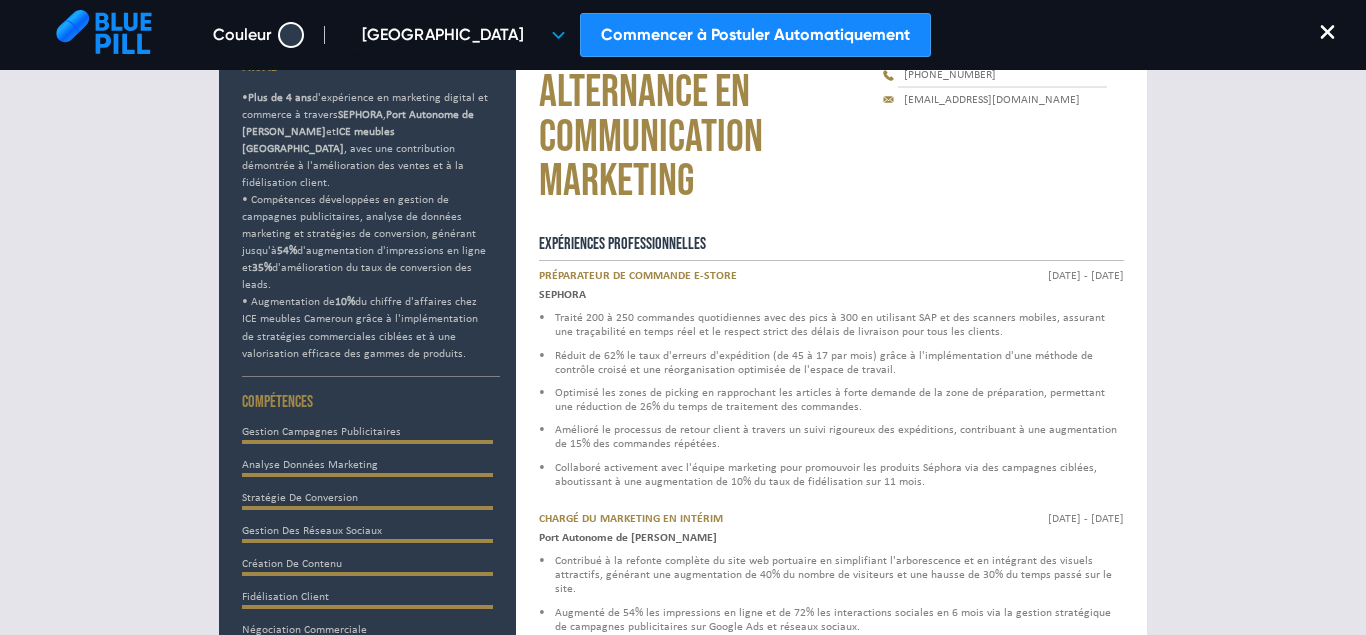 scroll, scrollTop: 0, scrollLeft: 0, axis: both 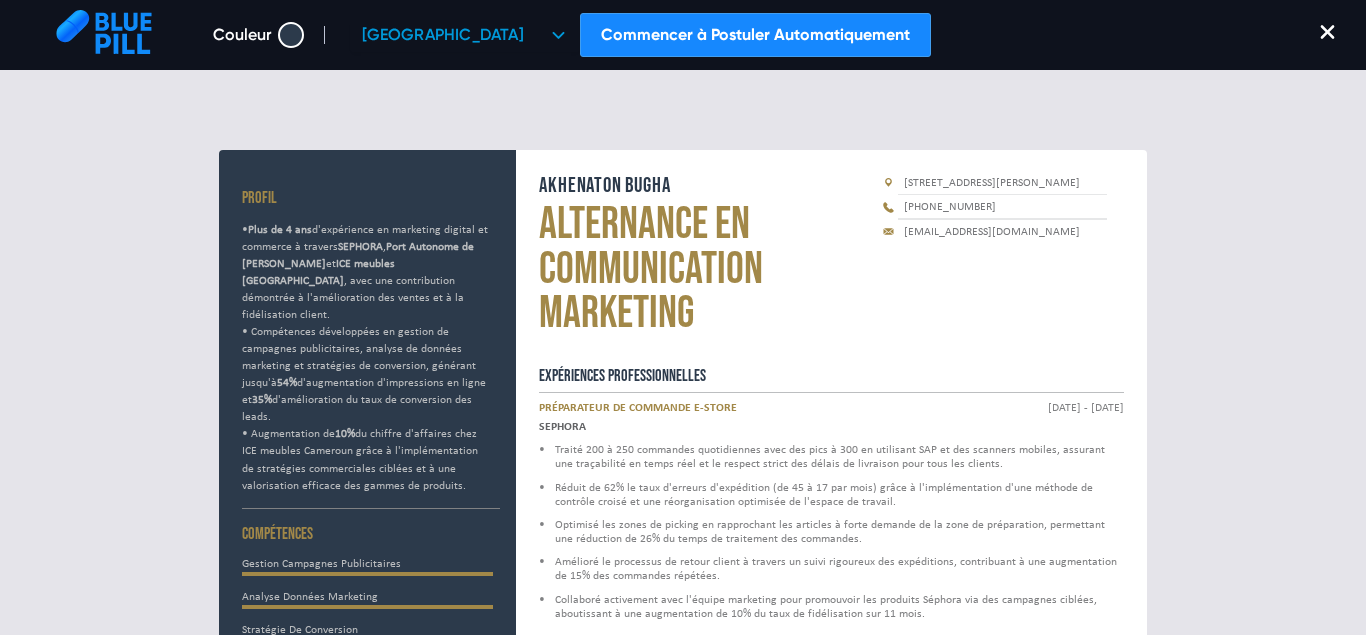 click 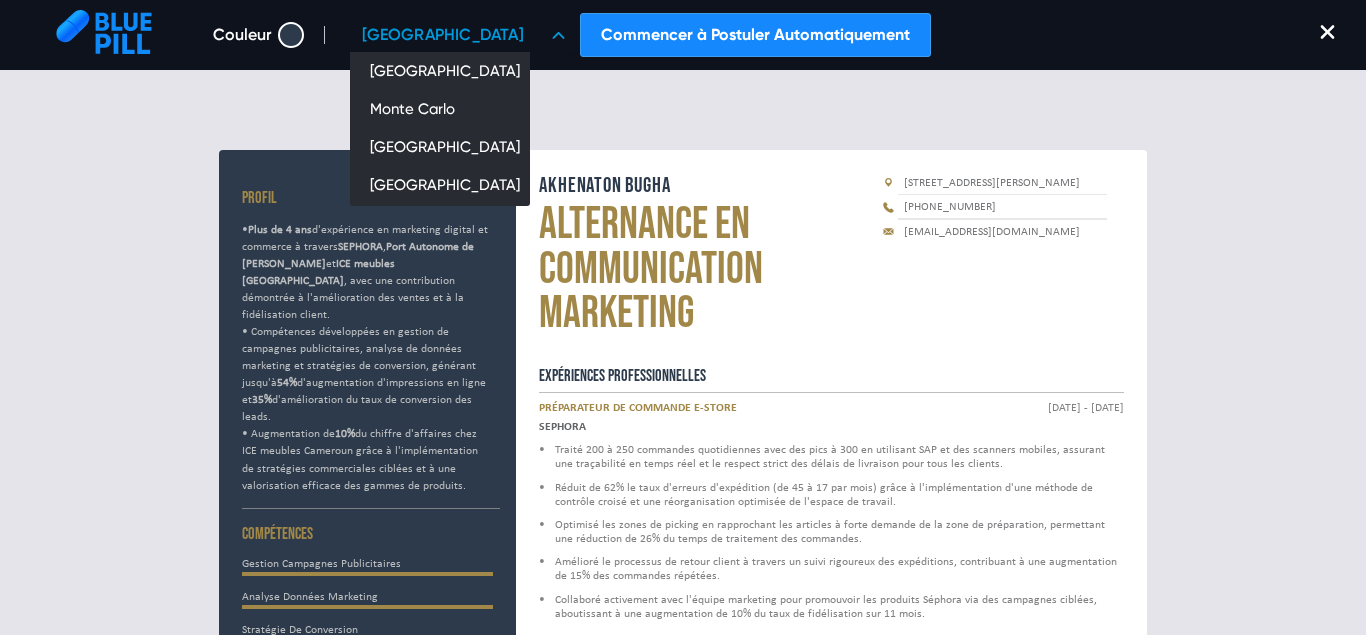 click on "PROFIL •  Plus de 4 ans  d'expérience en marketing digital et commerce à travers  [GEOGRAPHIC_DATA] ,  Port Autonome de Douala  et  ICE meubles [GEOGRAPHIC_DATA] , avec une contribution démontrée à l'amélioration des ventes et à la fidélisation client. • Compétences développées en gestion de campagnes publicitaires, analyse de données marketing et stratégies de conversion, générant jusqu'à  54%  d'augmentation d'impressions en ligne et  35%  d'amélioration du taux de conversion des leads. • Augmentation de  10%  du chiffre d'affaires chez ICE meubles [GEOGRAPHIC_DATA] grâce à l'implémentation de stratégies commerciales ciblées et à une valorisation efficace des gammes de produits. COMPÉTENCES Gestion campagnes publicitaires Analyse données marketing Stratégie de conversion Gestion des réseaux sociaux Création de contenu Fidélisation client Négociation commerciale E-commerce CRM Google Analytics Meta Ads Wordpress Mailchimp Photoshop Capcut LANGUES Français : Avancé Anglais : Intermédiaire SEPHORA" at bounding box center [683, 352] 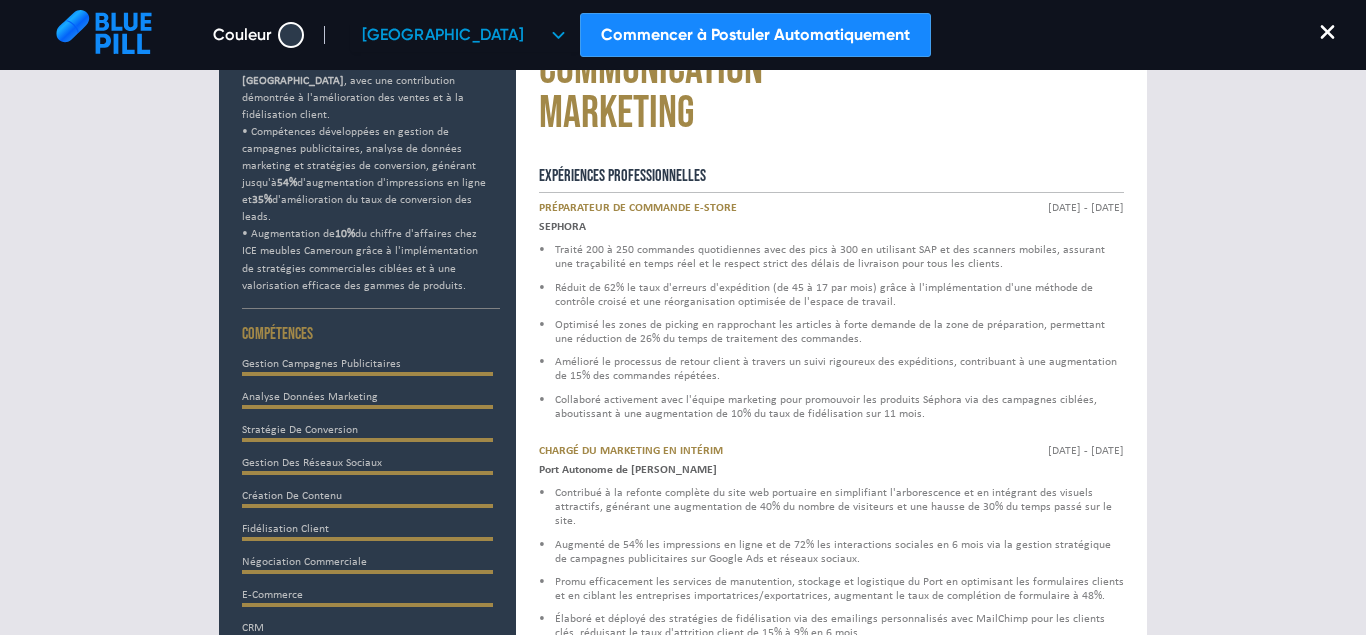 scroll, scrollTop: 203, scrollLeft: 0, axis: vertical 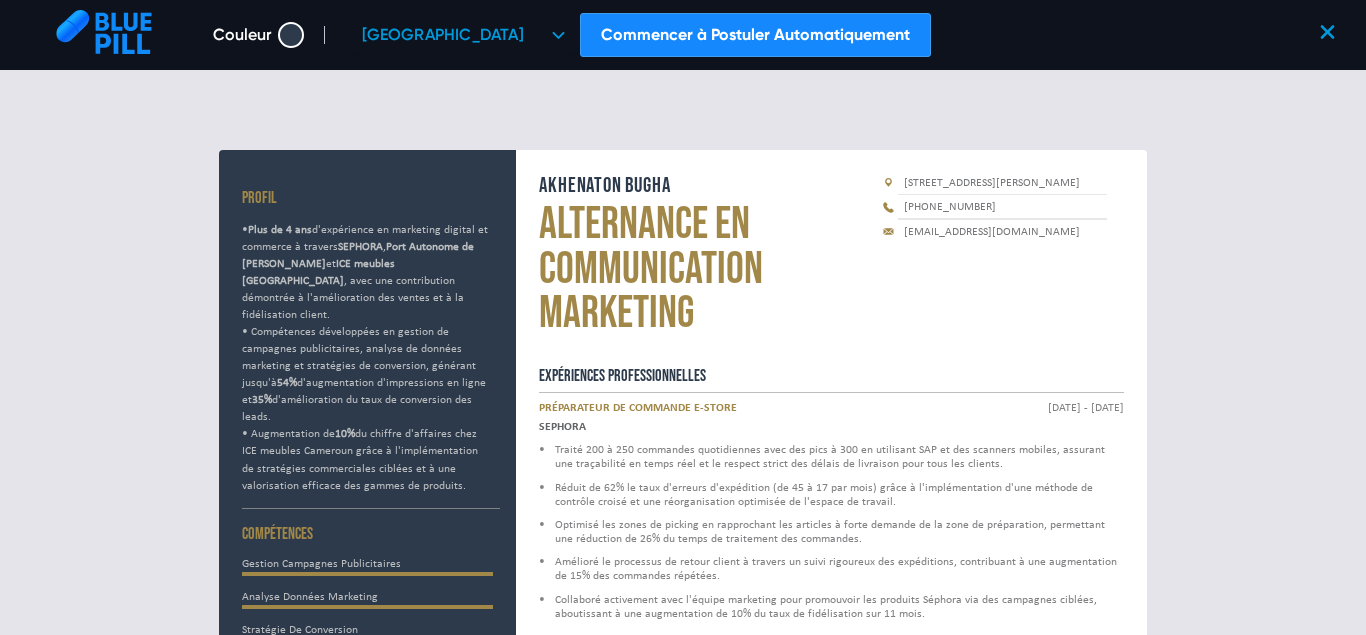 click 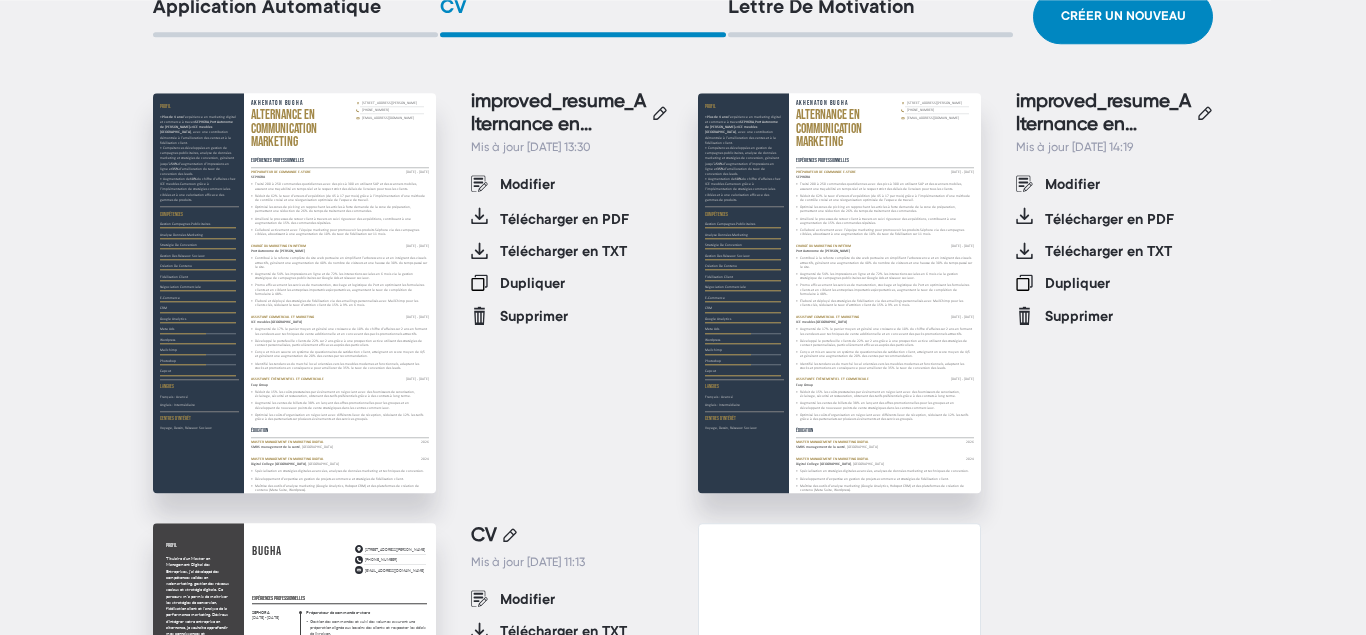 scroll, scrollTop: 198, scrollLeft: 0, axis: vertical 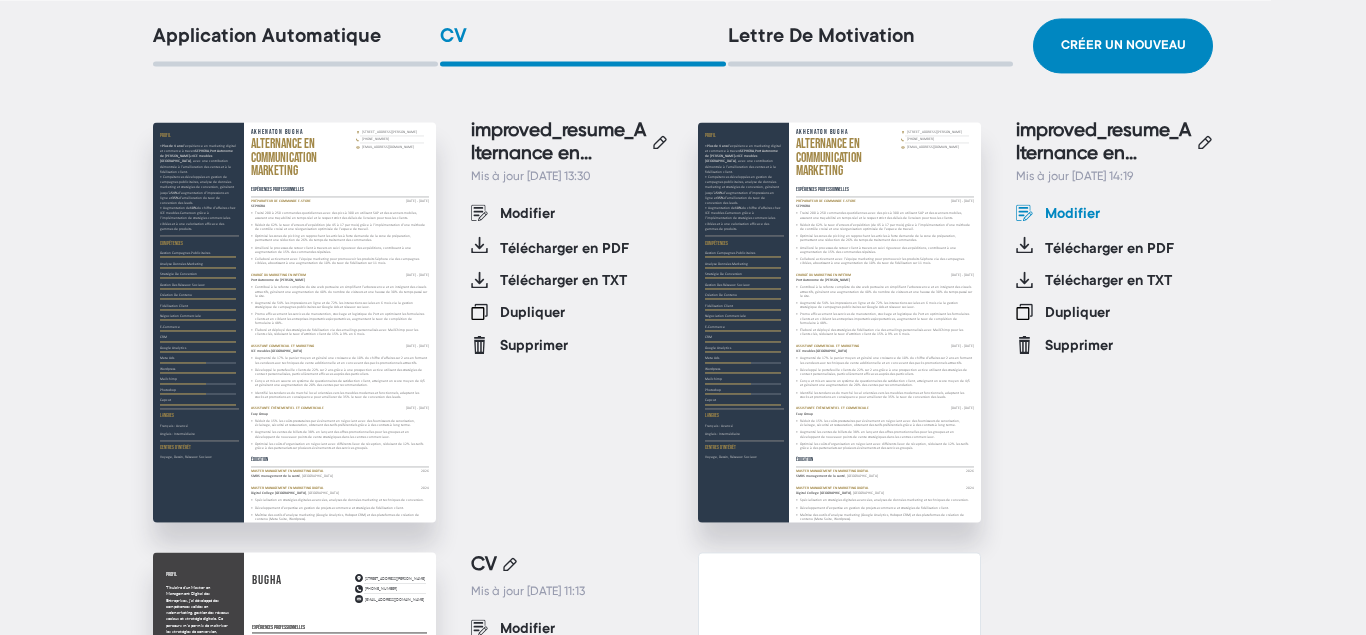 click on "Modifier" at bounding box center (1072, 215) 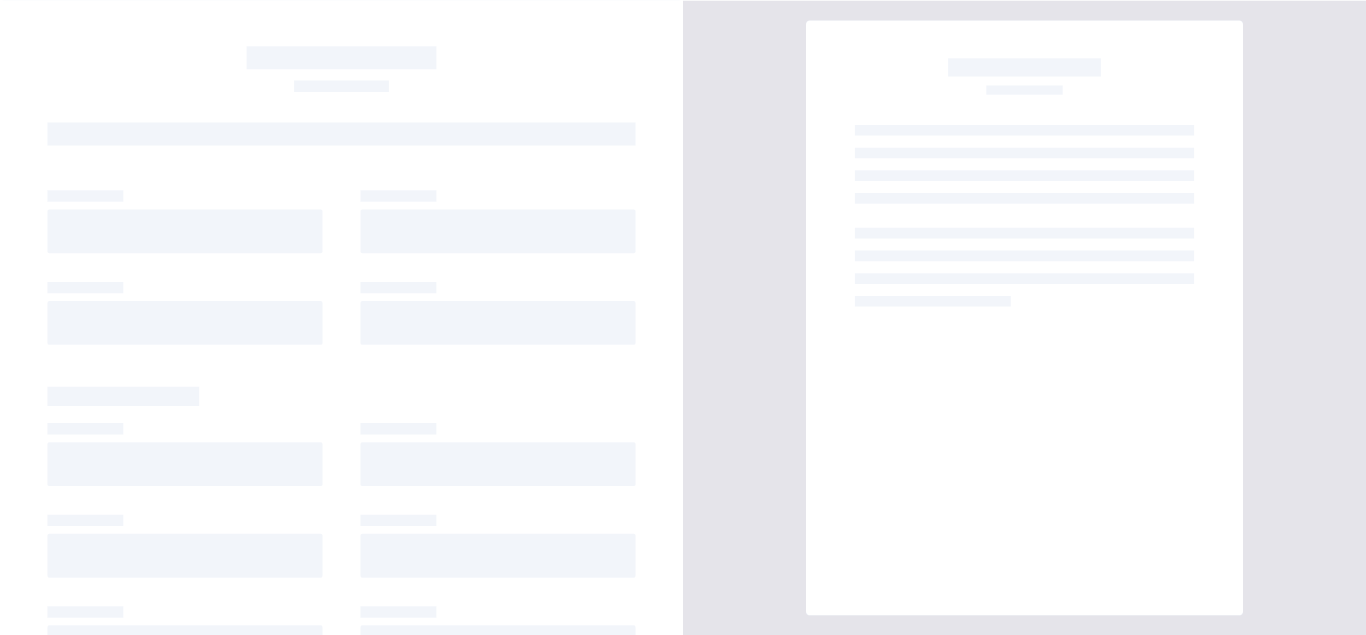 scroll, scrollTop: 0, scrollLeft: 0, axis: both 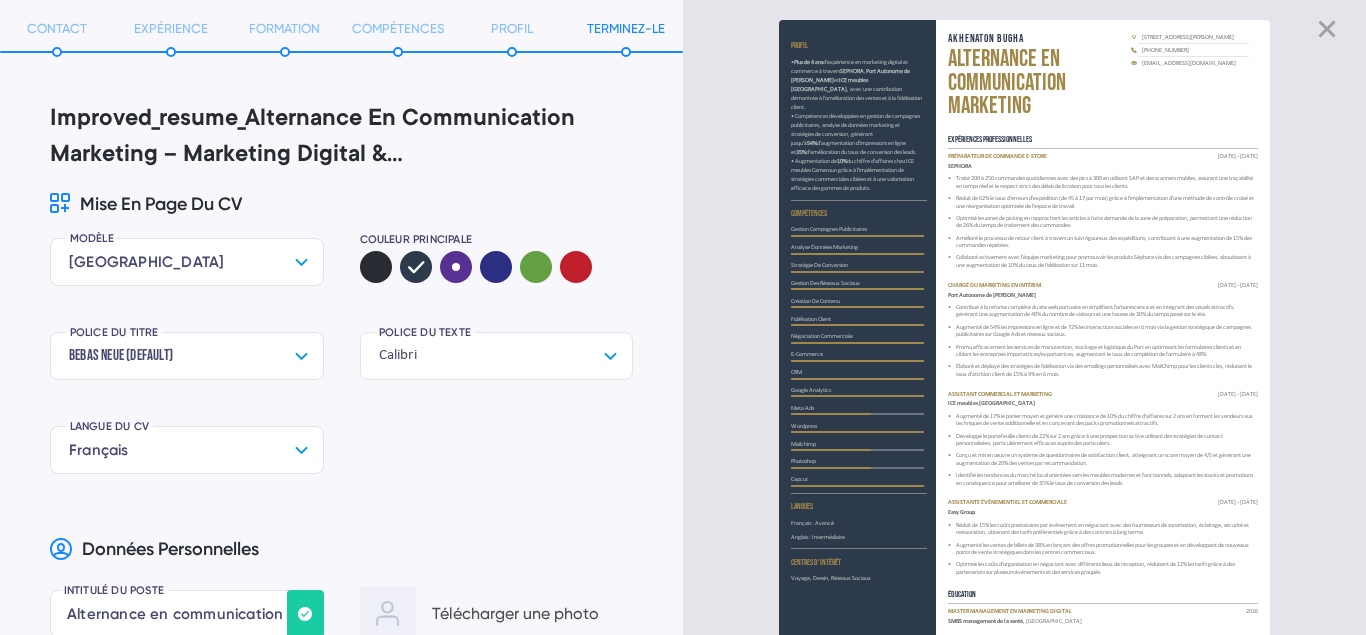 click at bounding box center (456, 267) 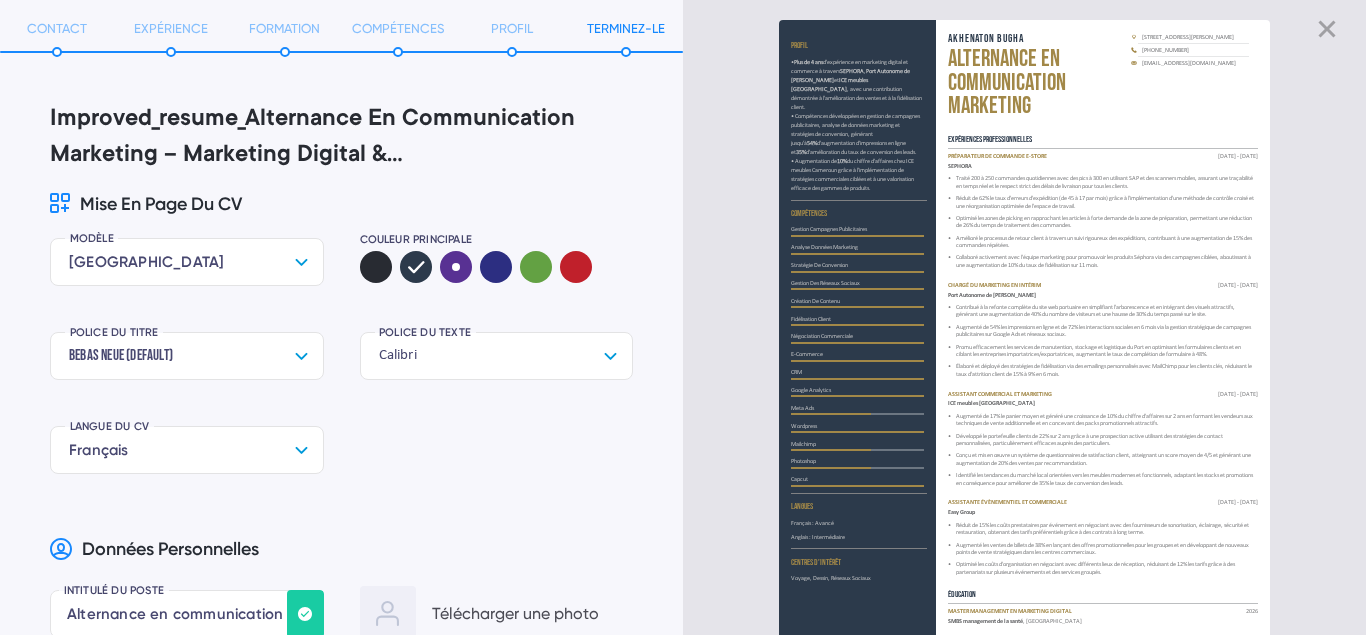radio on "true" 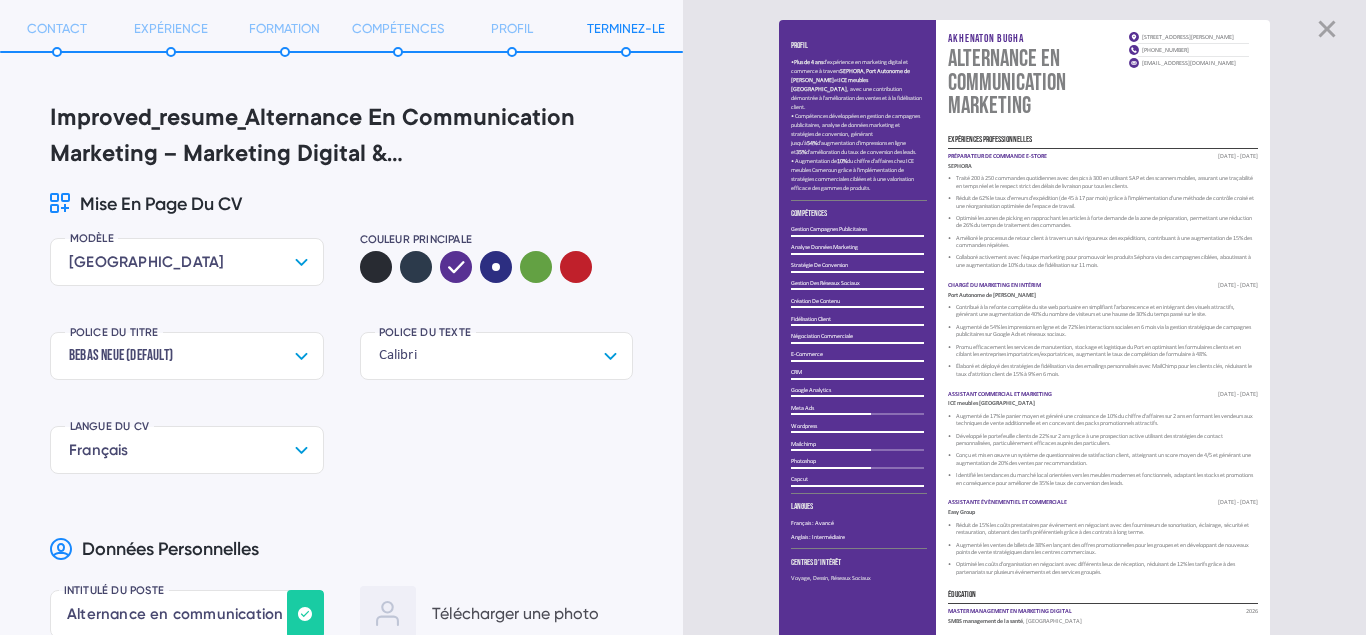 click at bounding box center (496, 267) 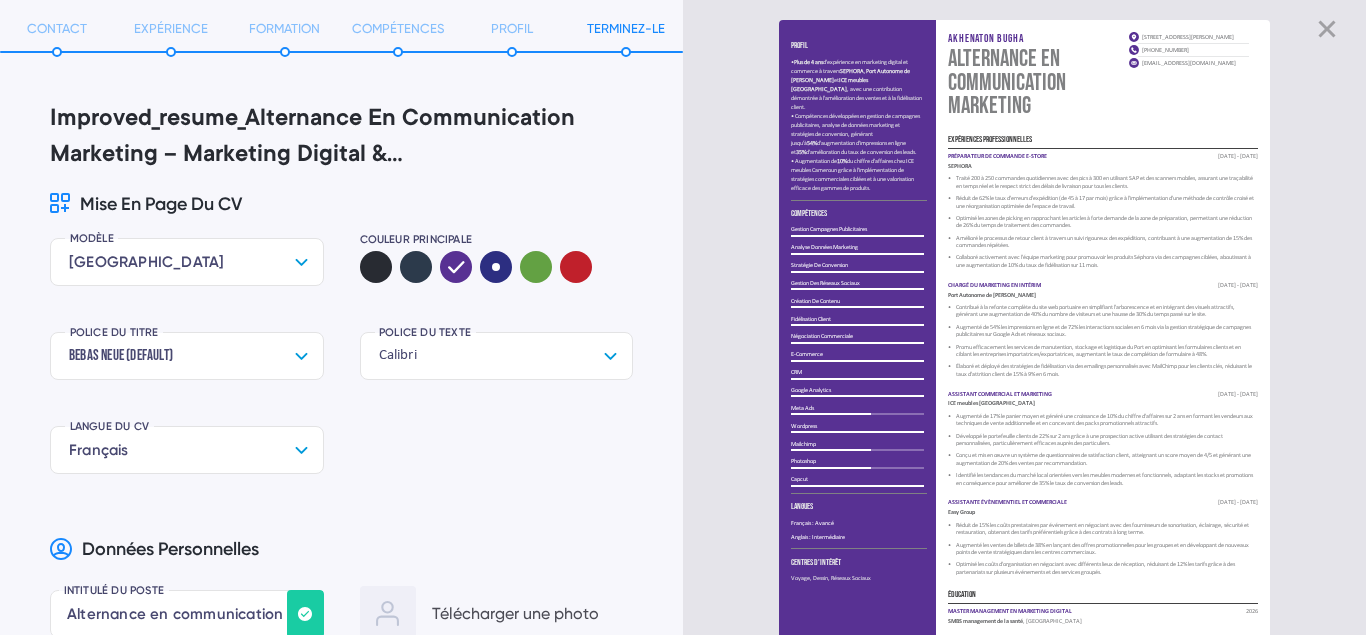 radio on "true" 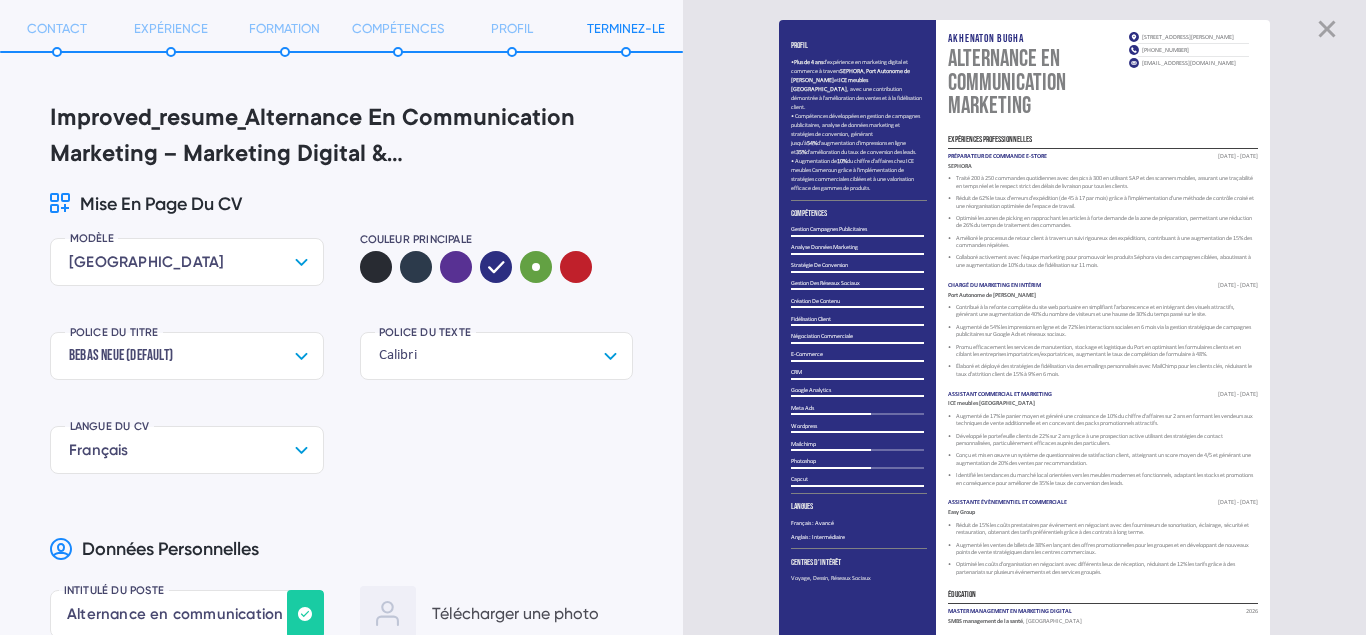 click at bounding box center (536, 267) 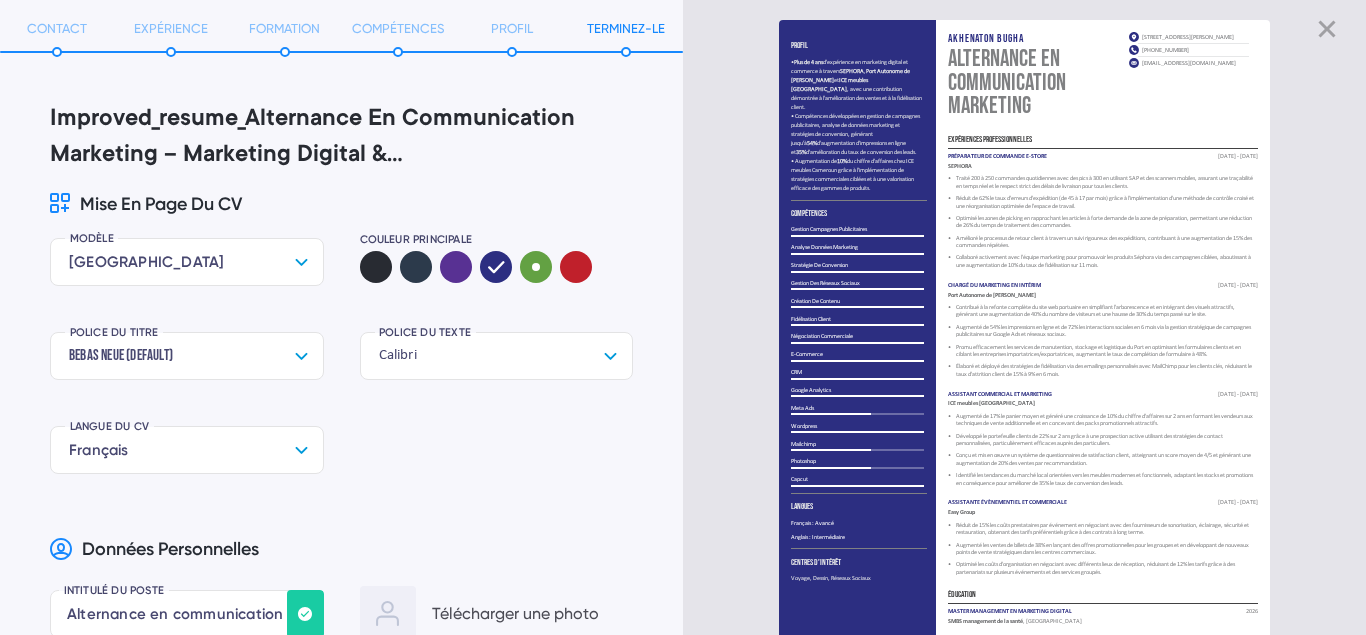 radio on "true" 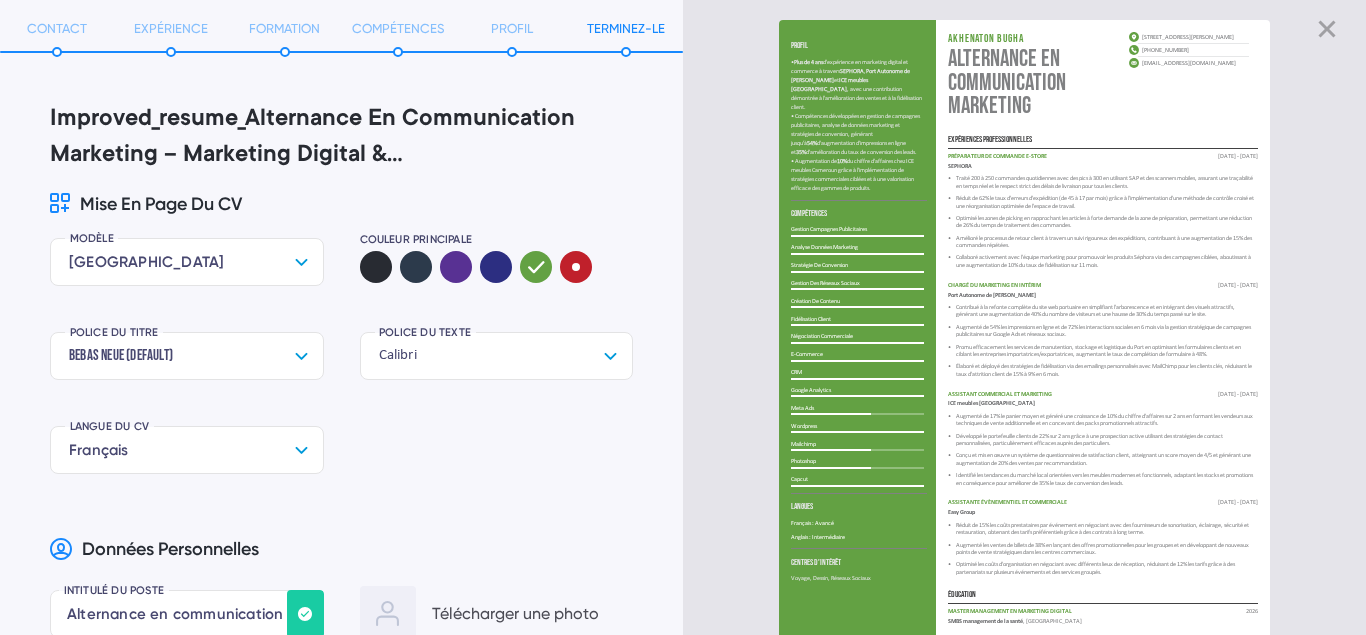 click at bounding box center [576, 267] 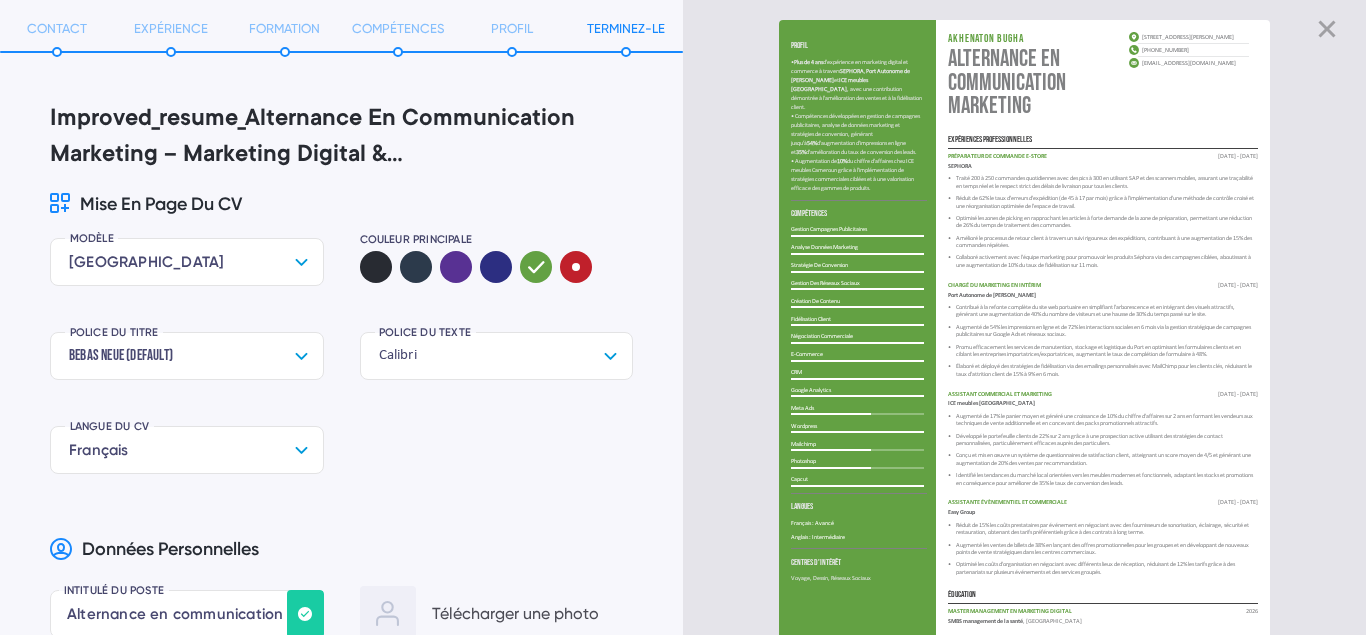 radio on "true" 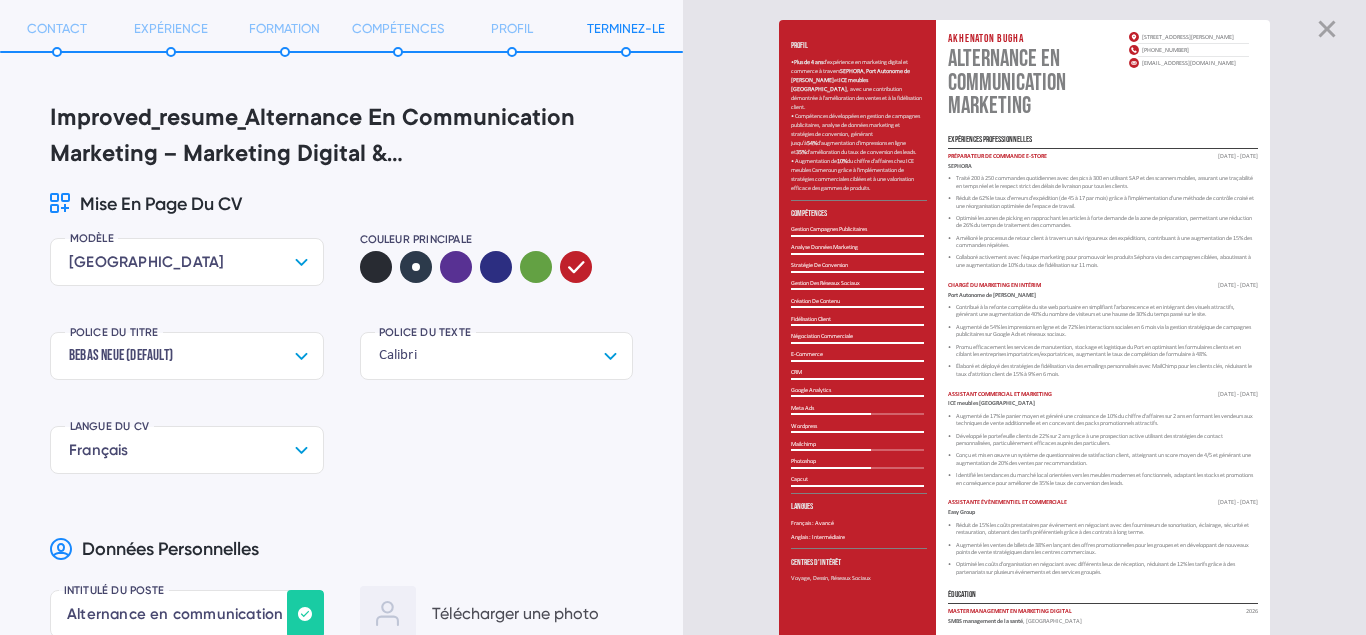 click at bounding box center (416, 267) 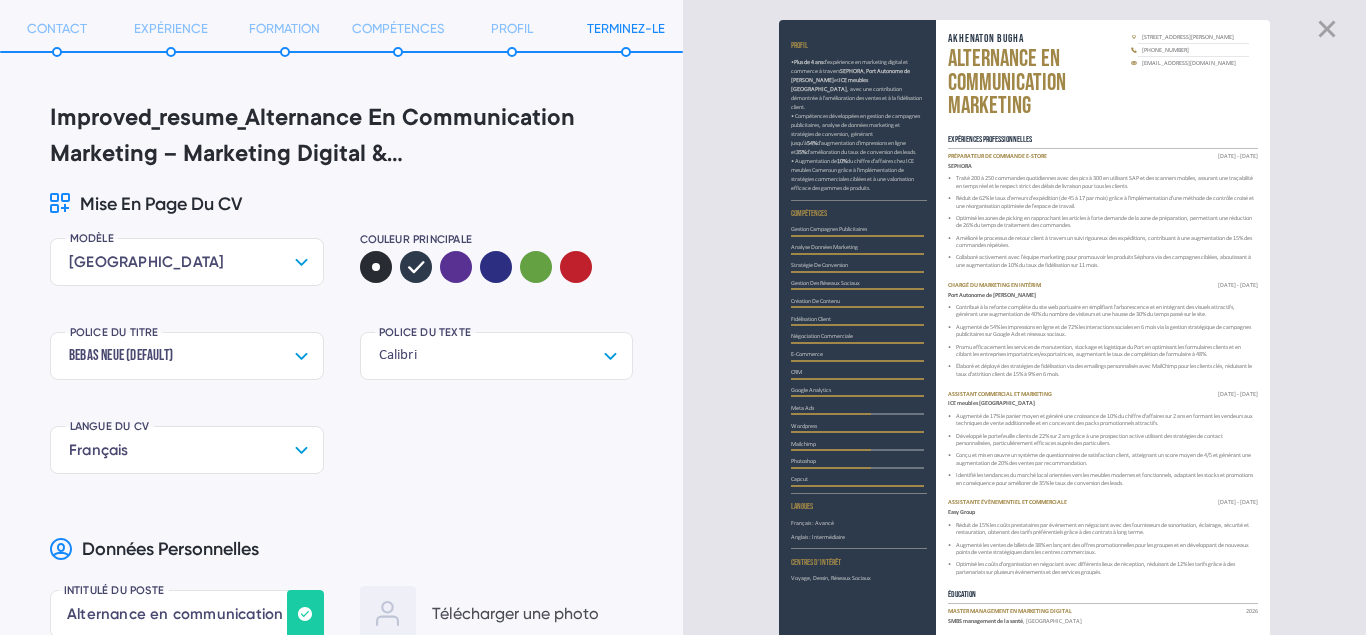 click at bounding box center (376, 267) 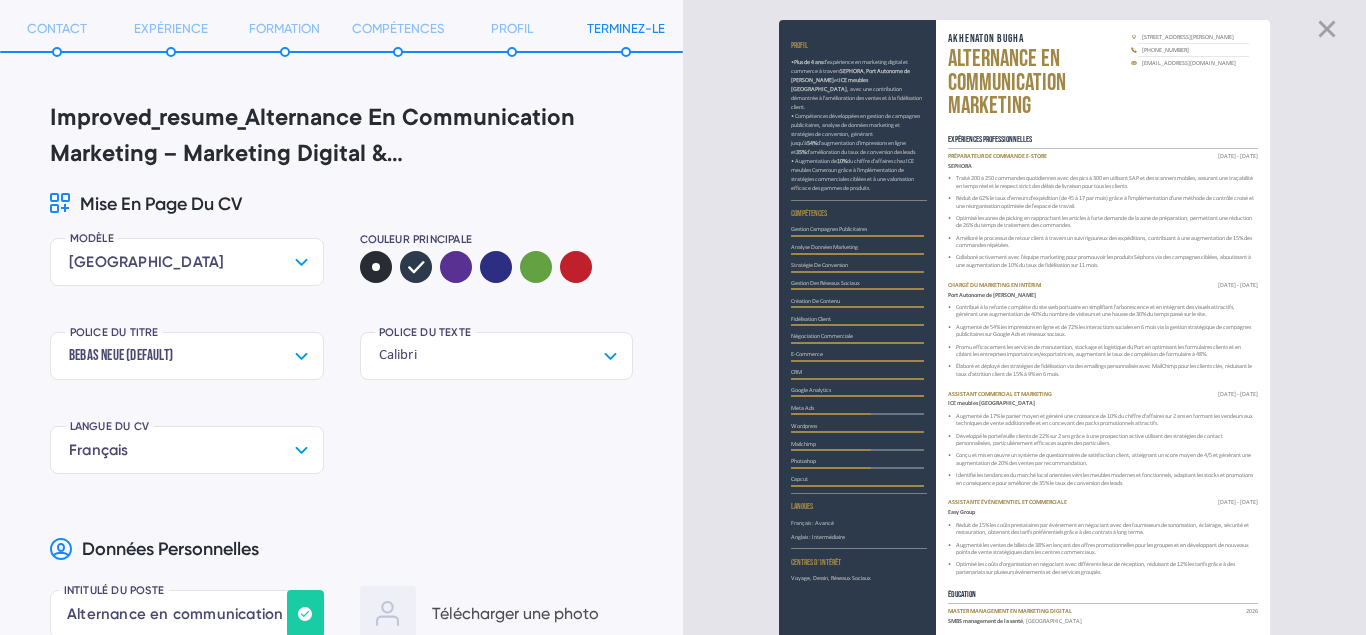 radio on "true" 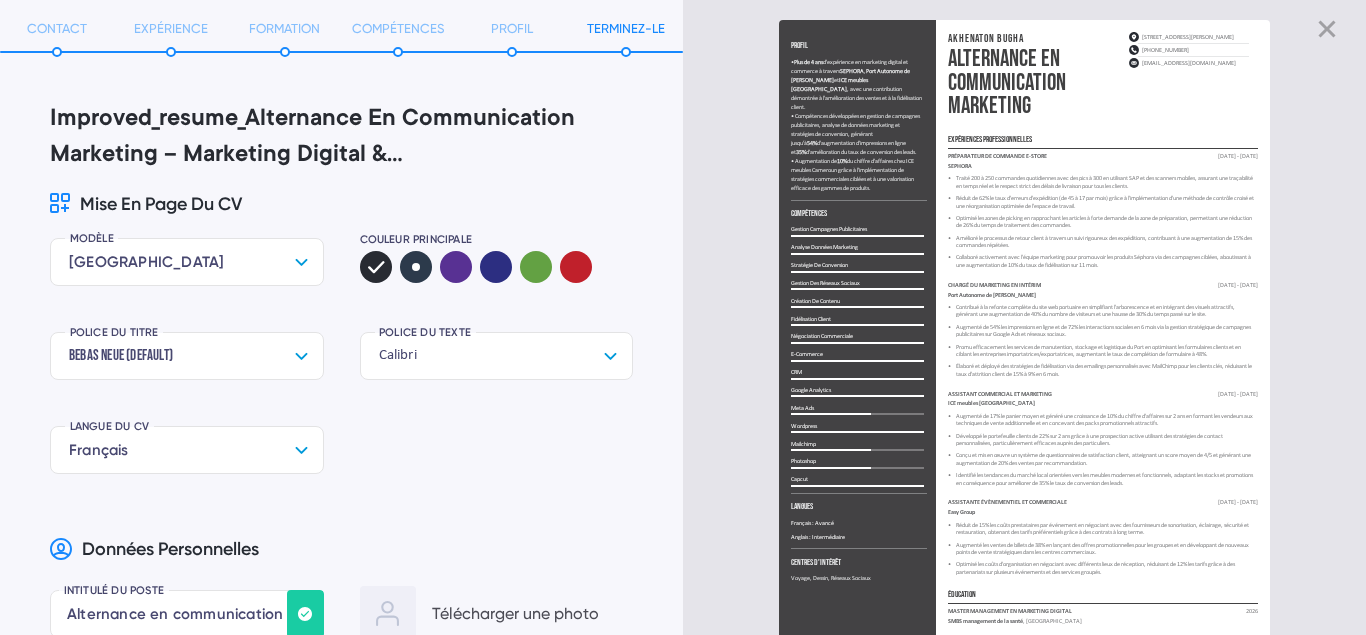 click at bounding box center [416, 267] 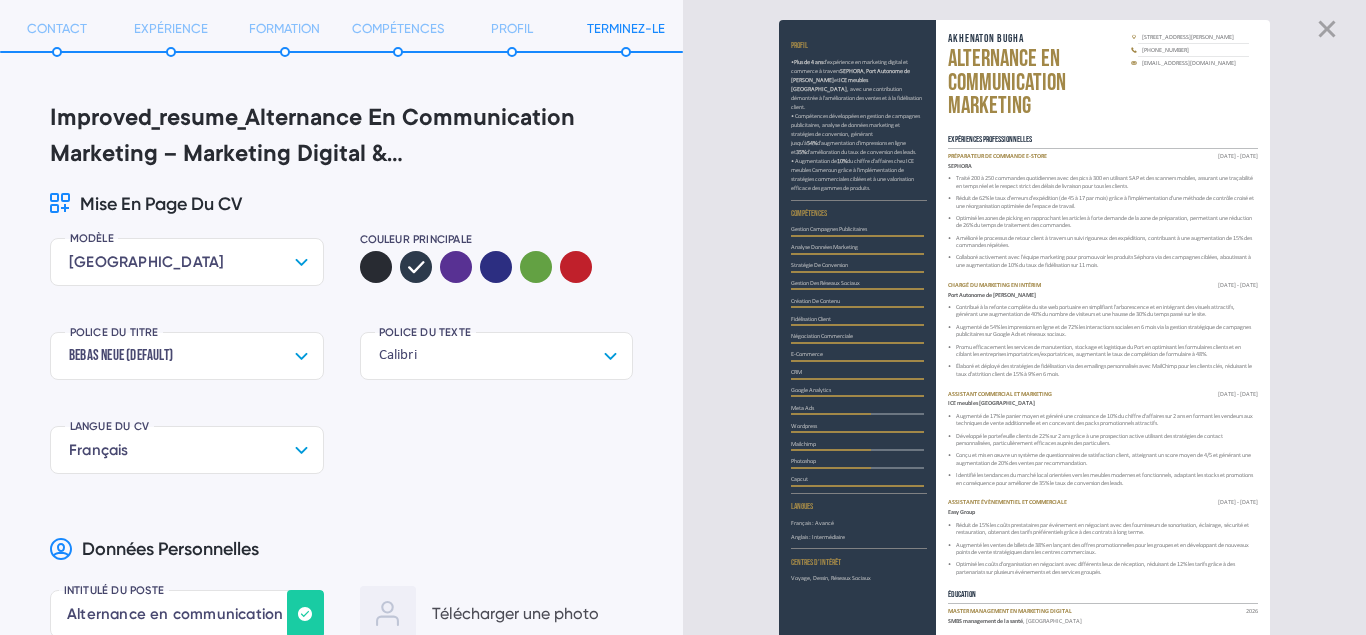 click 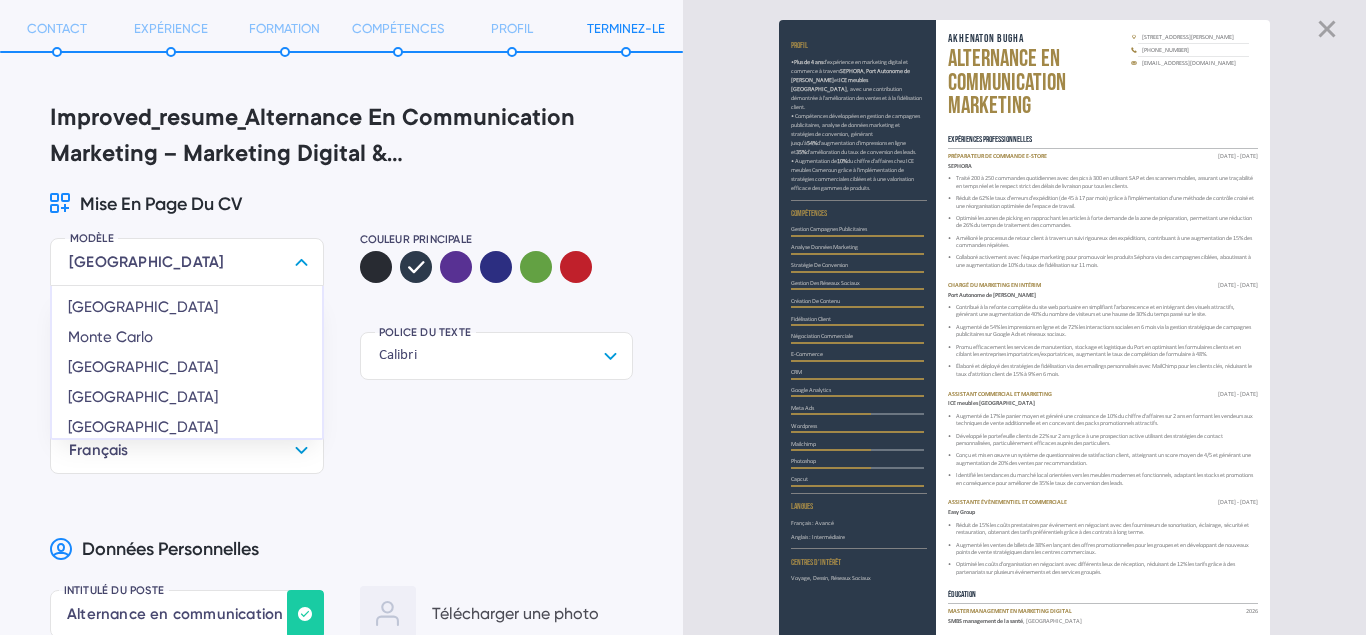 click 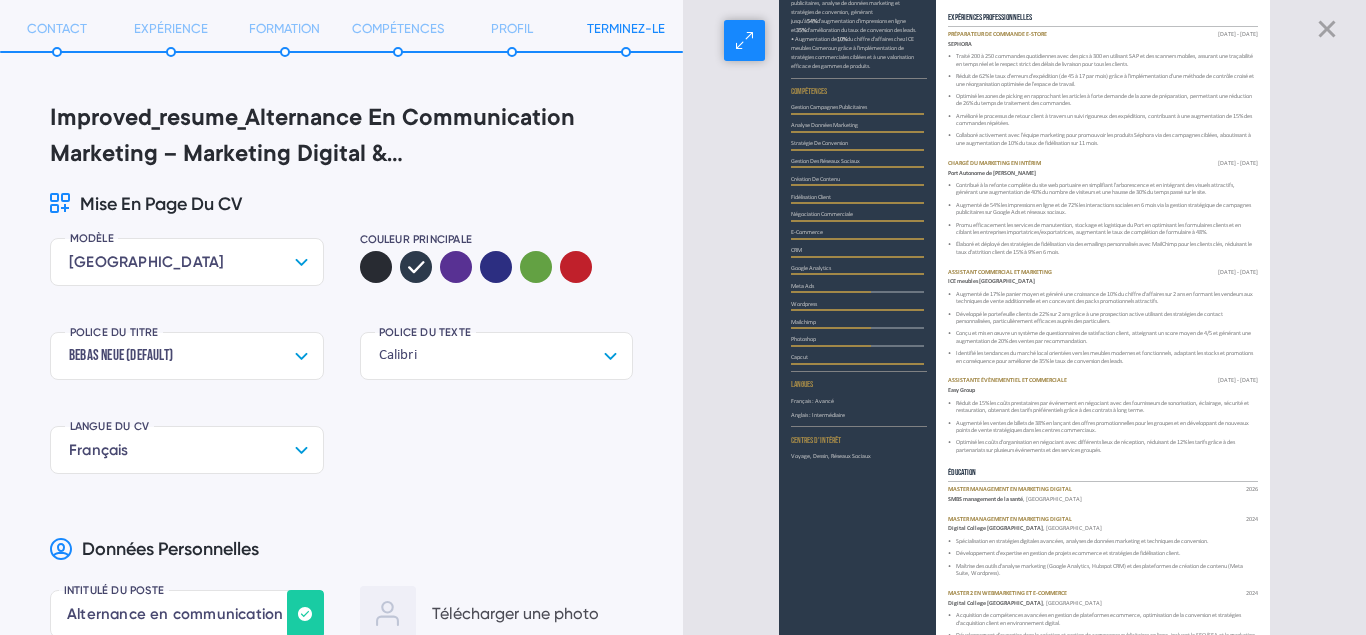scroll, scrollTop: 145, scrollLeft: 0, axis: vertical 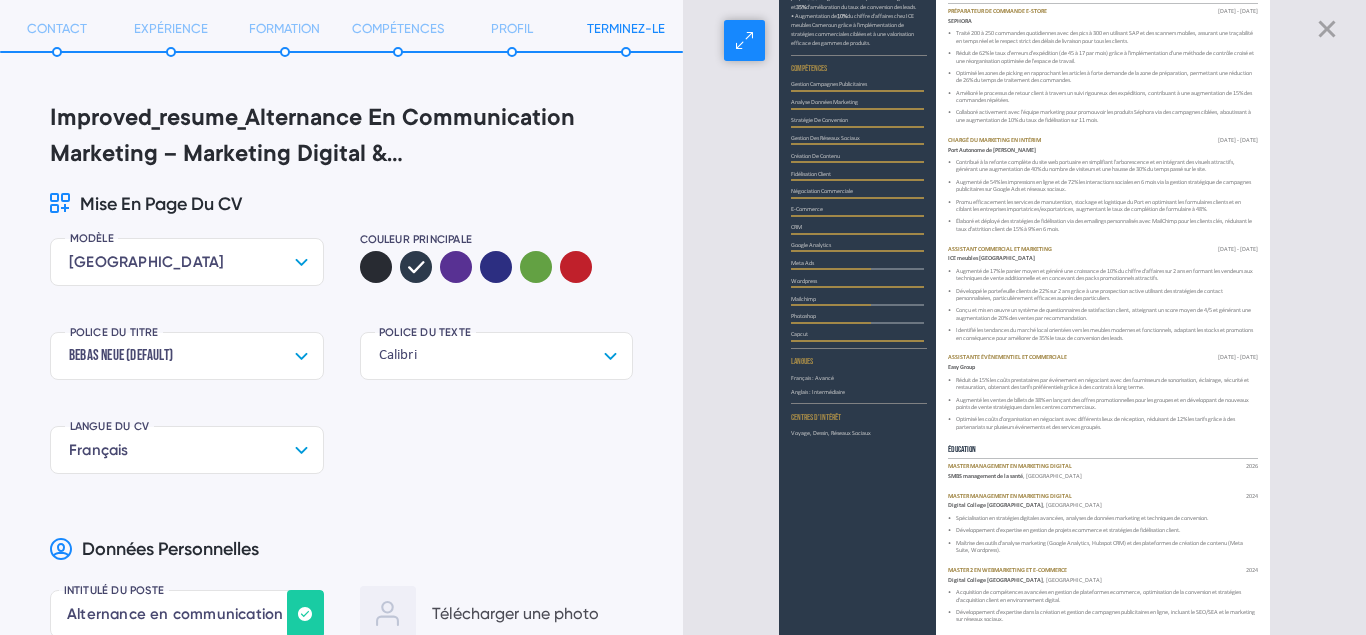 click on "Master Management en marketing digital 2026 SMBS management de la santé , [GEOGRAPHIC_DATA] Master Management en Marketing digital 2024 Digital College [GEOGRAPHIC_DATA] , [GEOGRAPHIC_DATA] • Spécialisation en stratégies digitales avancées, analyses de données marketing et techniques de conversion. • Développement d'expertise en gestion de projets ecommerce et stratégies de fidélisation client. • Maîtrise des outils d'analyse marketing (Google Analytics, Hubspot CRM) et des plateformes de création de contenu (Meta Suite, Wordpress). Master 2 en Webmarketing et e-commerce 2024 Digital College [GEOGRAPHIC_DATA] , [GEOGRAPHIC_DATA] • Acquisition de compétences avancées en gestion de plateformes ecommerce, optimisation de la conversion et stratégies d'acquisition client en environnement digital. • Développement d'expertise dans la création et gestion de campagnes publicitaires en ligne, incluant le SEO/SEA et le marketing sur réseaux sociaux. Master 1 en Management d'entreprise 2022 Digital College [GEOGRAPHIC_DATA] , [GEOGRAPHIC_DATA] • • 2017 , [GEOGRAPHIC_DATA] •" at bounding box center (1103, 637) 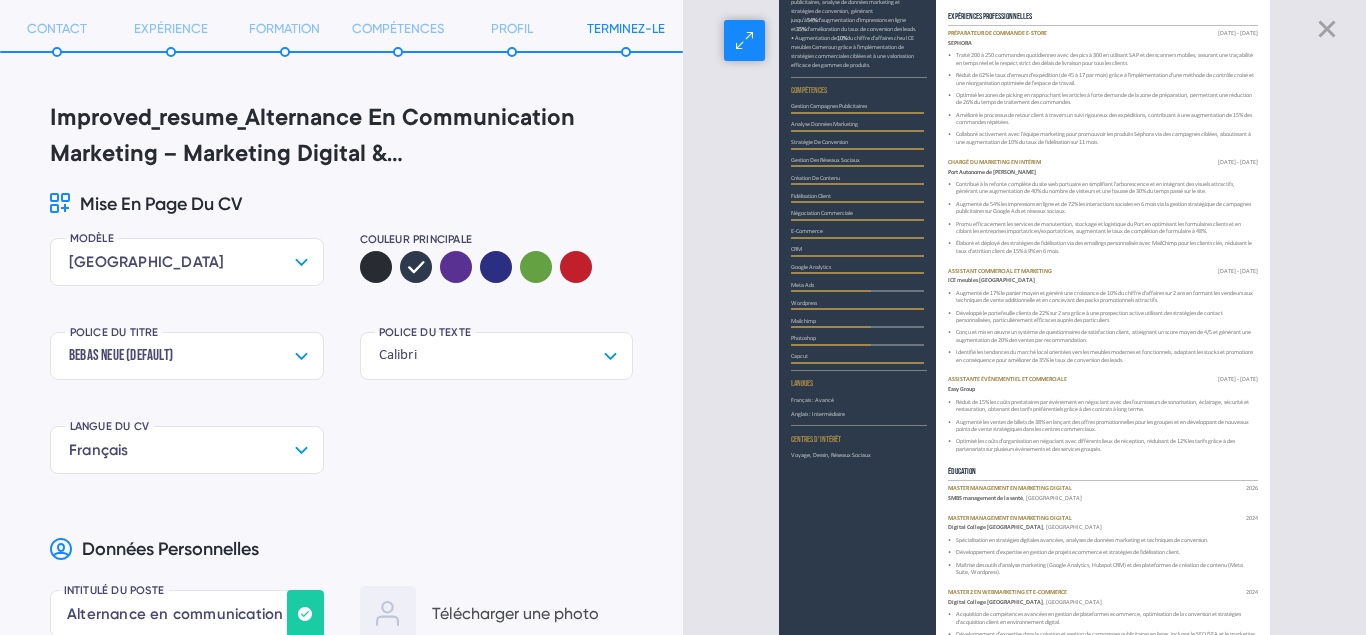 scroll, scrollTop: 0, scrollLeft: 0, axis: both 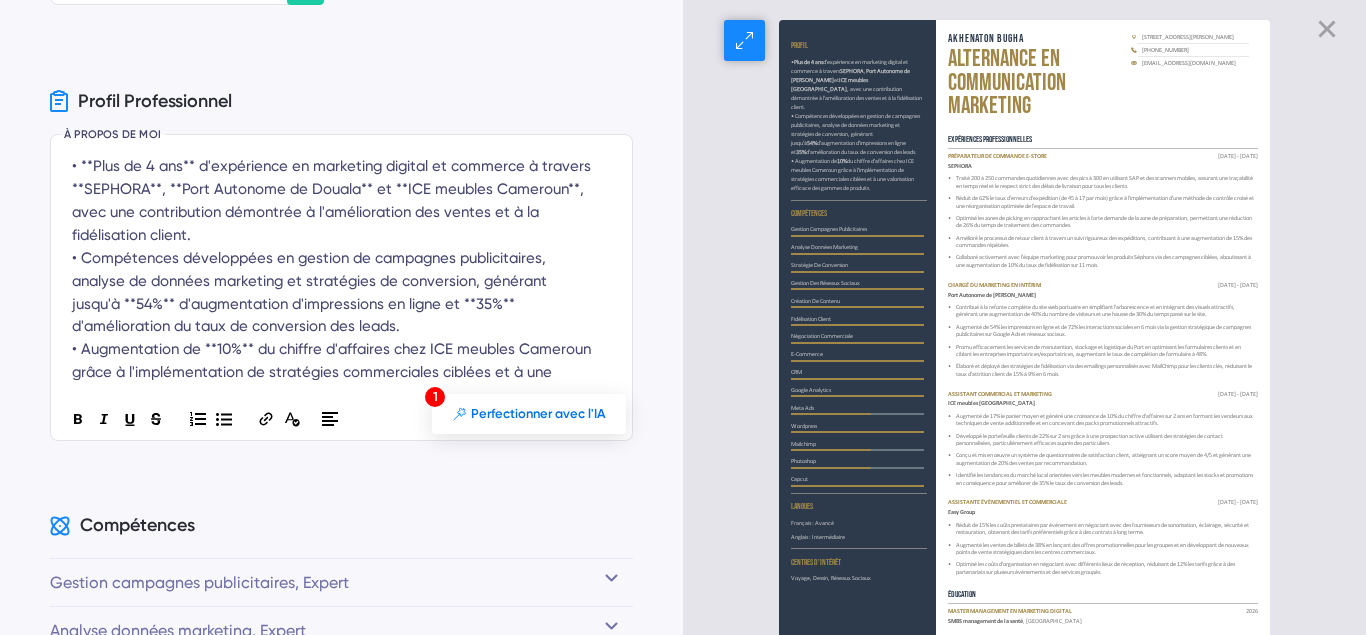 drag, startPoint x: 849, startPoint y: 105, endPoint x: 983, endPoint y: 130, distance: 136.31215 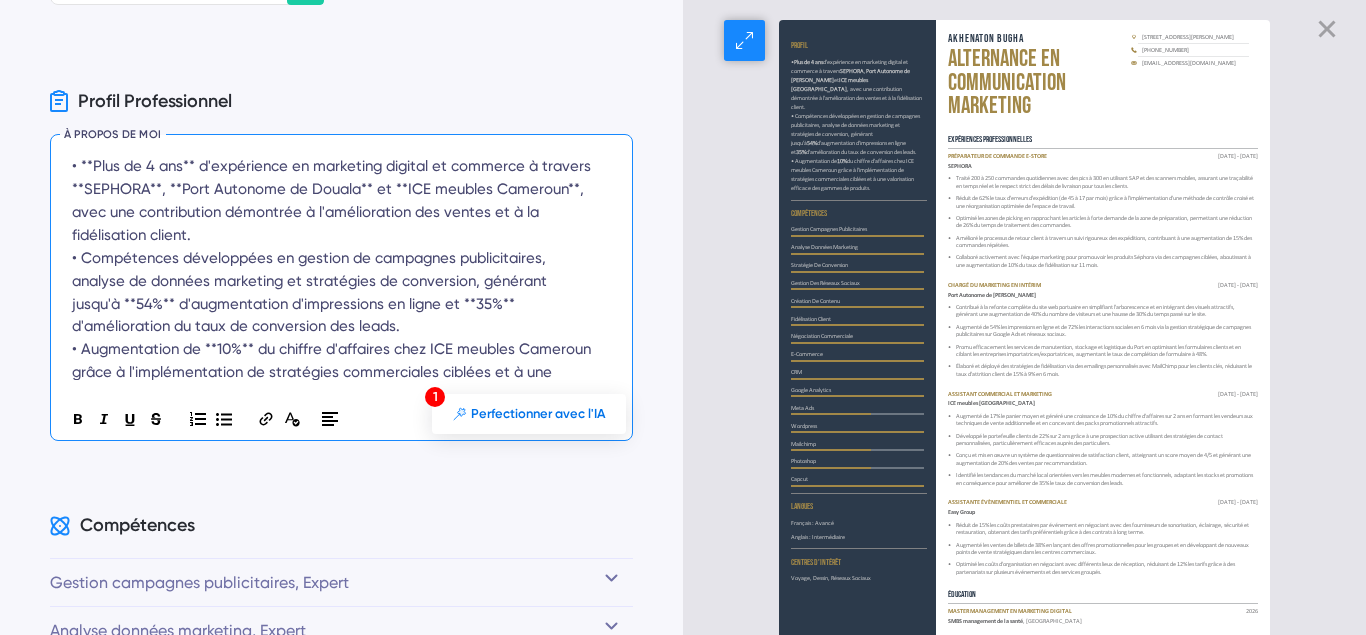 scroll, scrollTop: 1153, scrollLeft: 0, axis: vertical 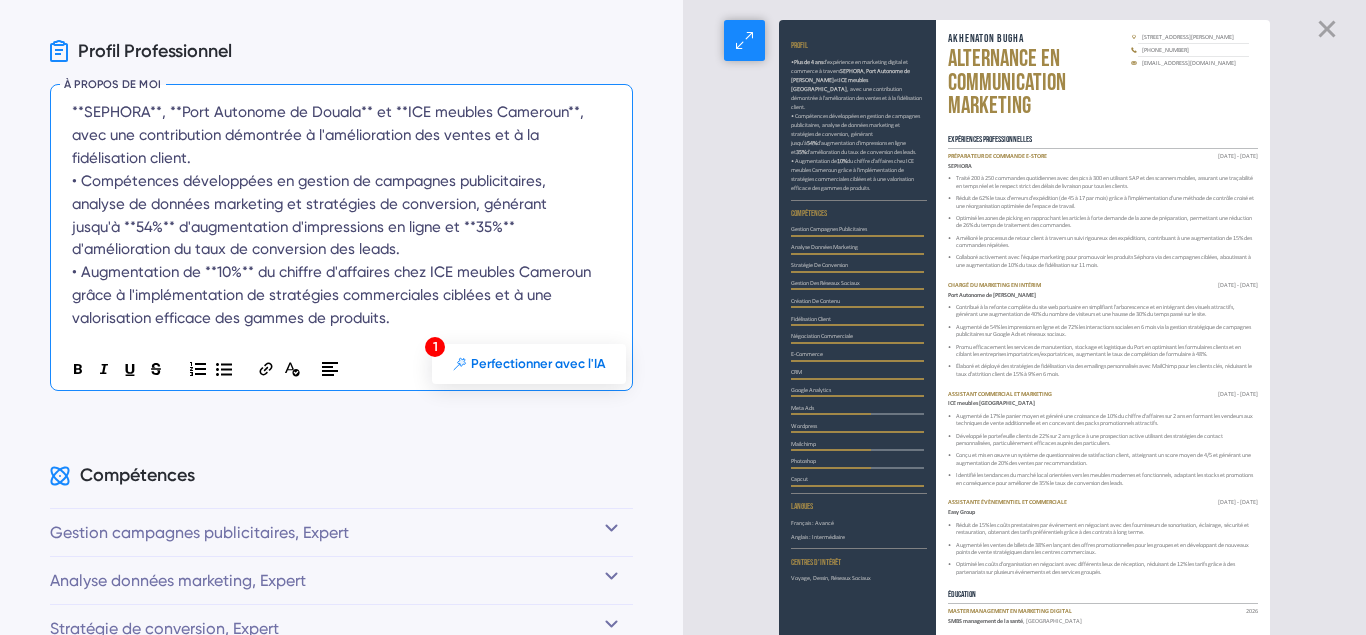 click on "Traité 200 à 250 commandes quotidiennes avec des pics à 300 en utilisant SAP et des scanners mobiles, assurant une traçabilité en temps réel et le respect strict des délais de livraison pour tous les clients." at bounding box center (1104, 182) 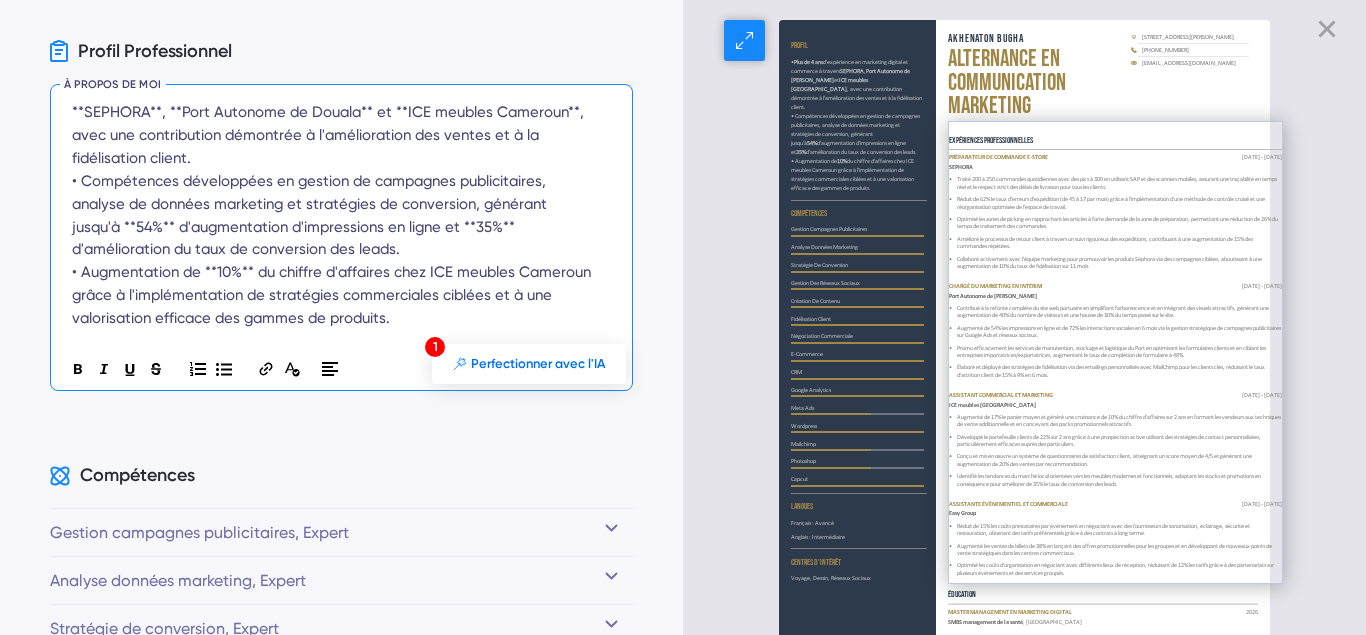 drag, startPoint x: 984, startPoint y: 180, endPoint x: 910, endPoint y: 180, distance: 74 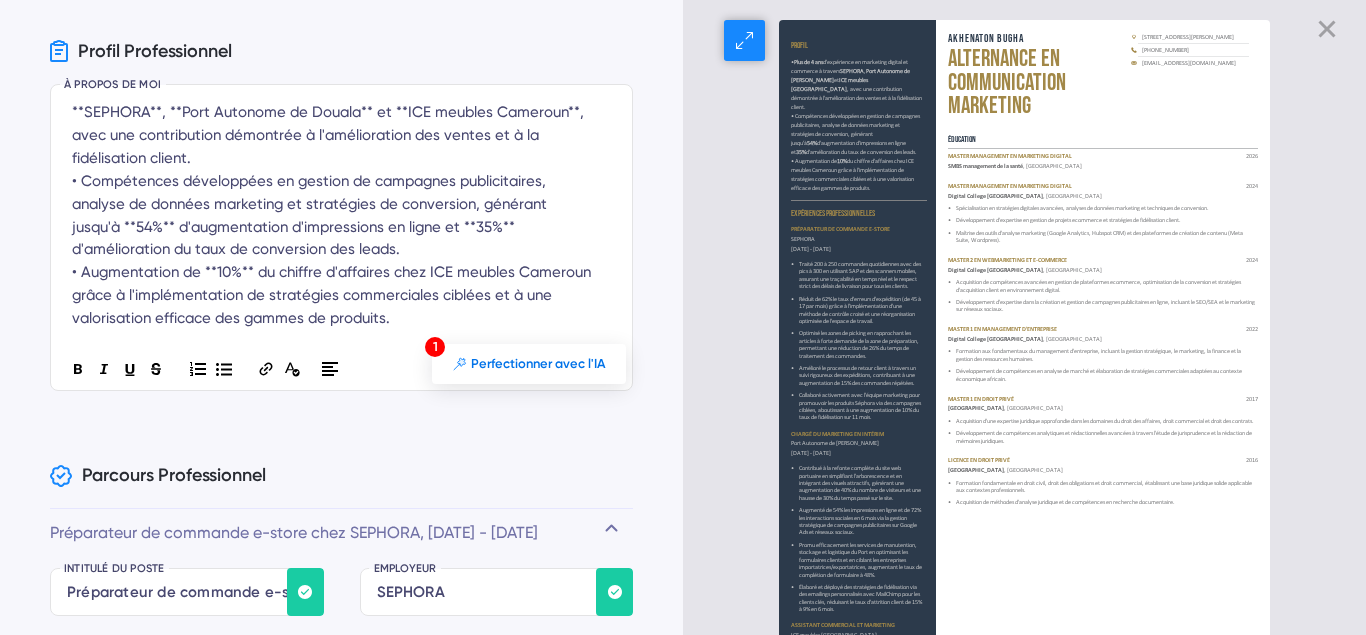 scroll, scrollTop: 1661, scrollLeft: 0, axis: vertical 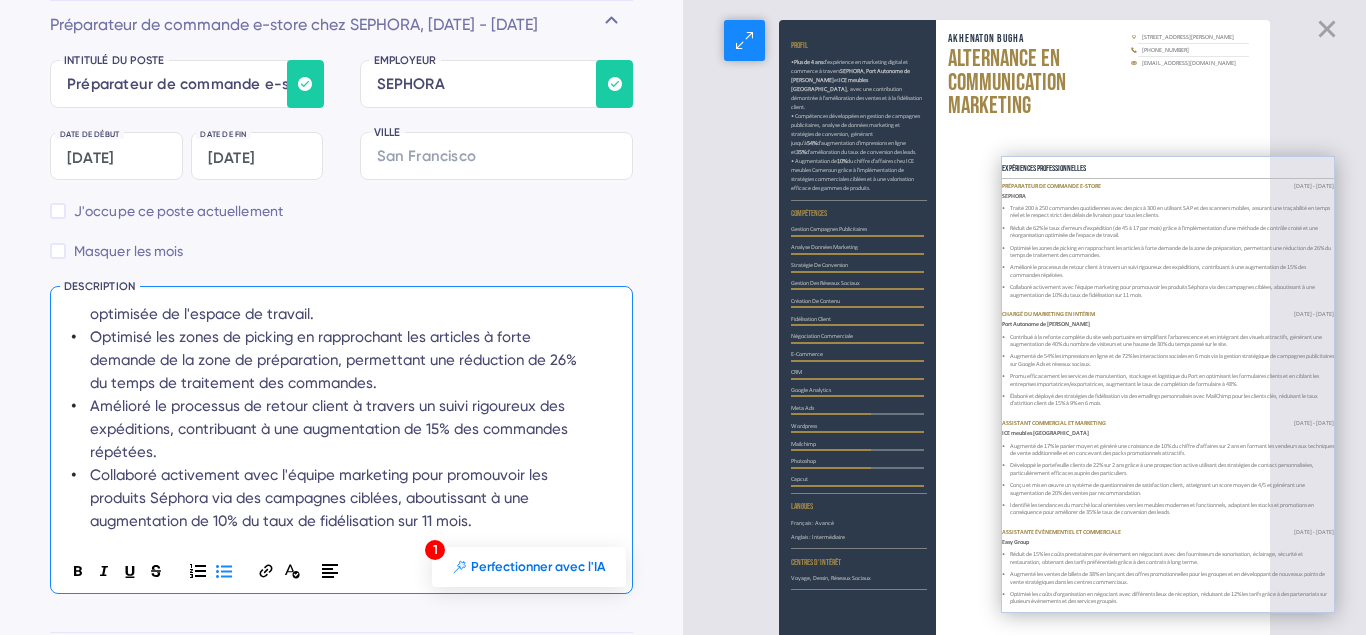 drag, startPoint x: 875, startPoint y: 254, endPoint x: 1092, endPoint y: 197, distance: 224.36131 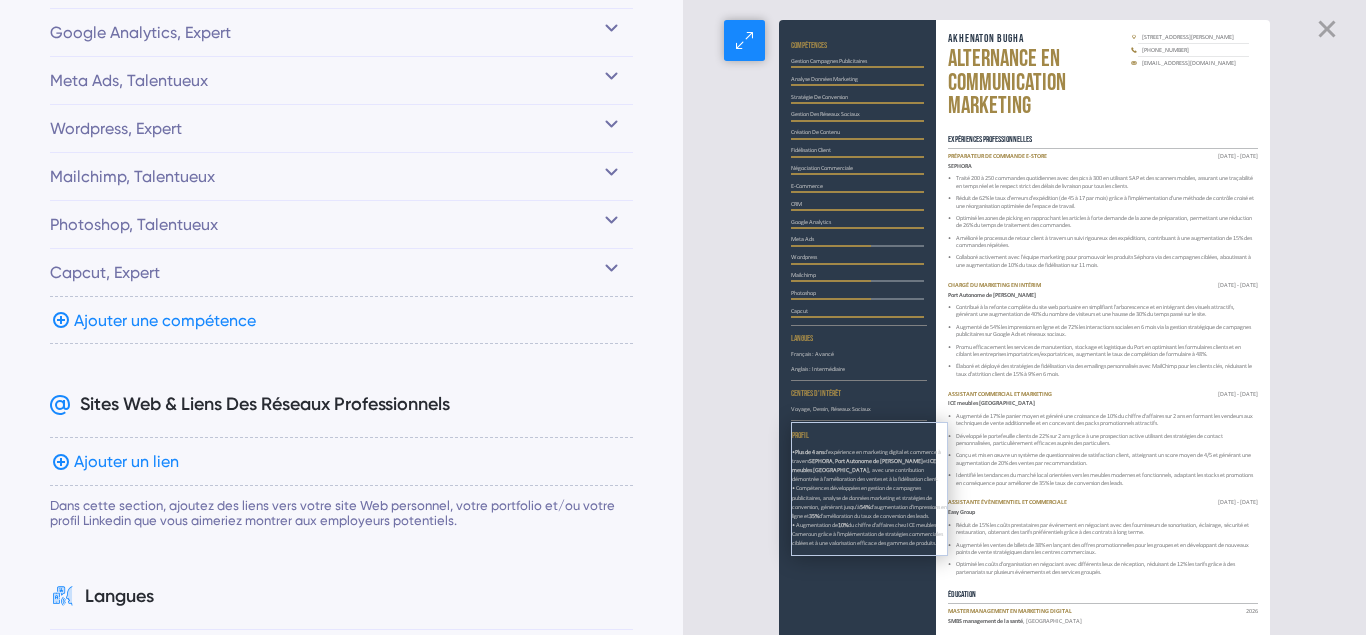 scroll, scrollTop: 1, scrollLeft: 0, axis: vertical 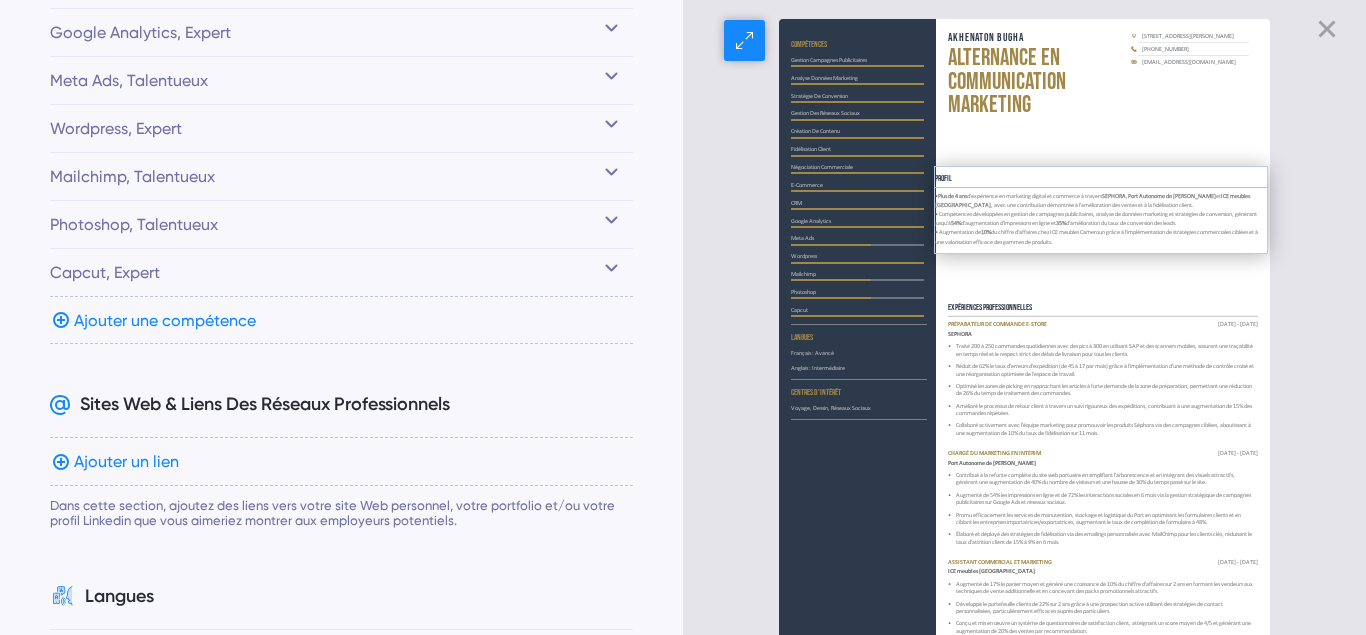 drag, startPoint x: 829, startPoint y: 521, endPoint x: 977, endPoint y: 256, distance: 303.5276 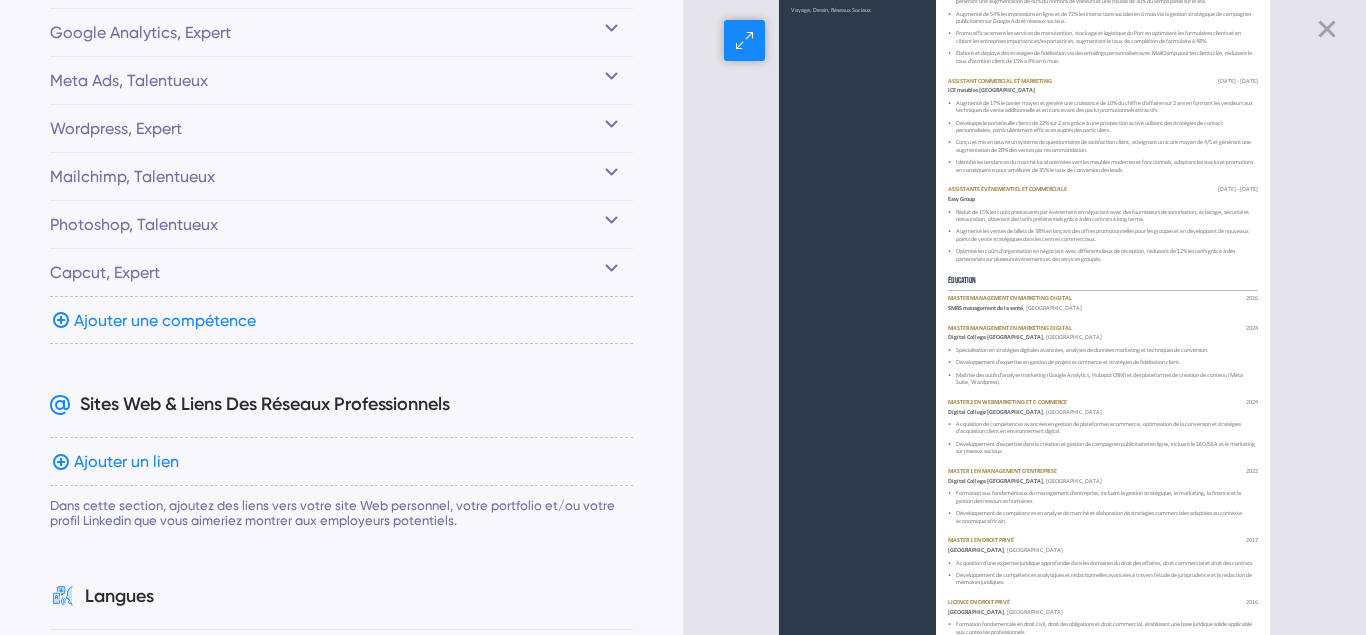 scroll, scrollTop: 397, scrollLeft: 0, axis: vertical 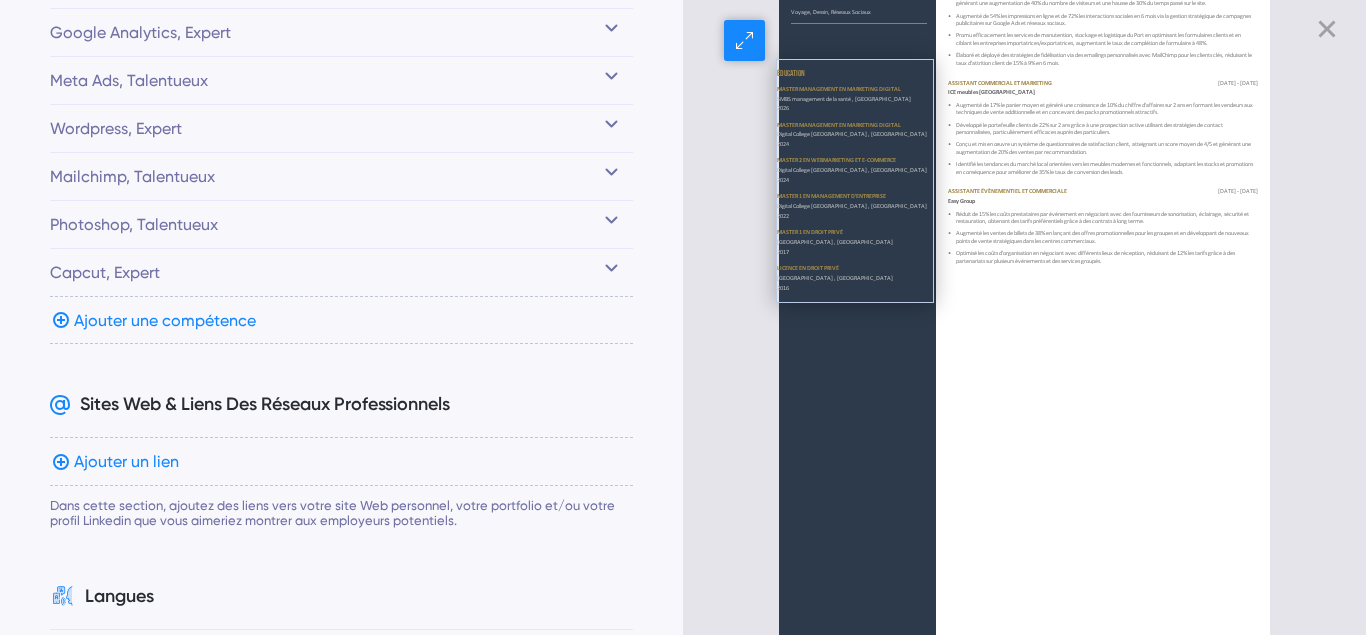 drag, startPoint x: 1087, startPoint y: 445, endPoint x: 908, endPoint y: 219, distance: 288.3002 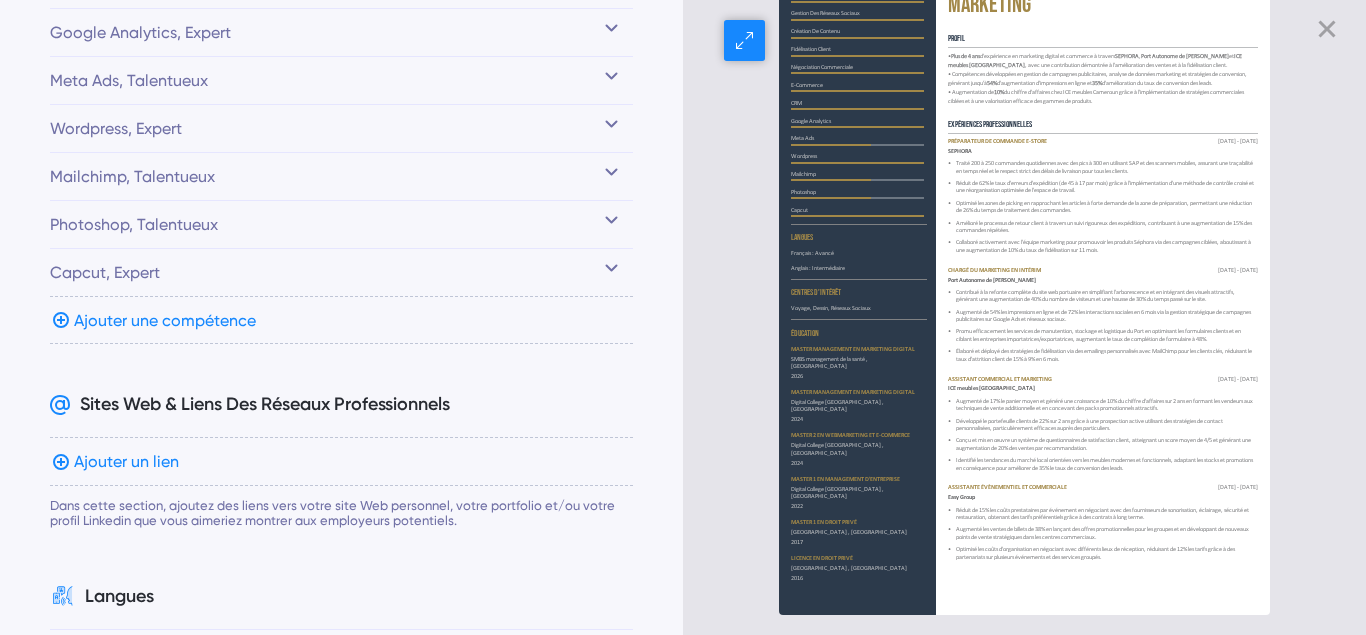 scroll, scrollTop: 101, scrollLeft: 0, axis: vertical 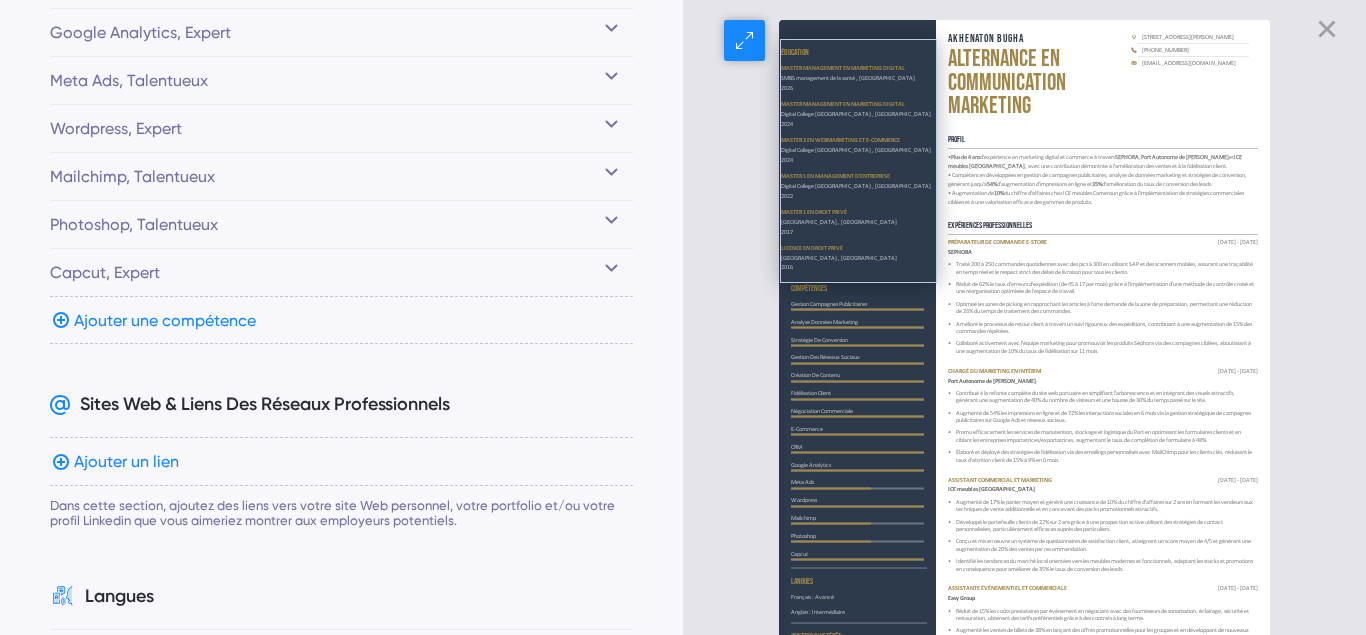 drag, startPoint x: 836, startPoint y: 415, endPoint x: 825, endPoint y: 128, distance: 287.21072 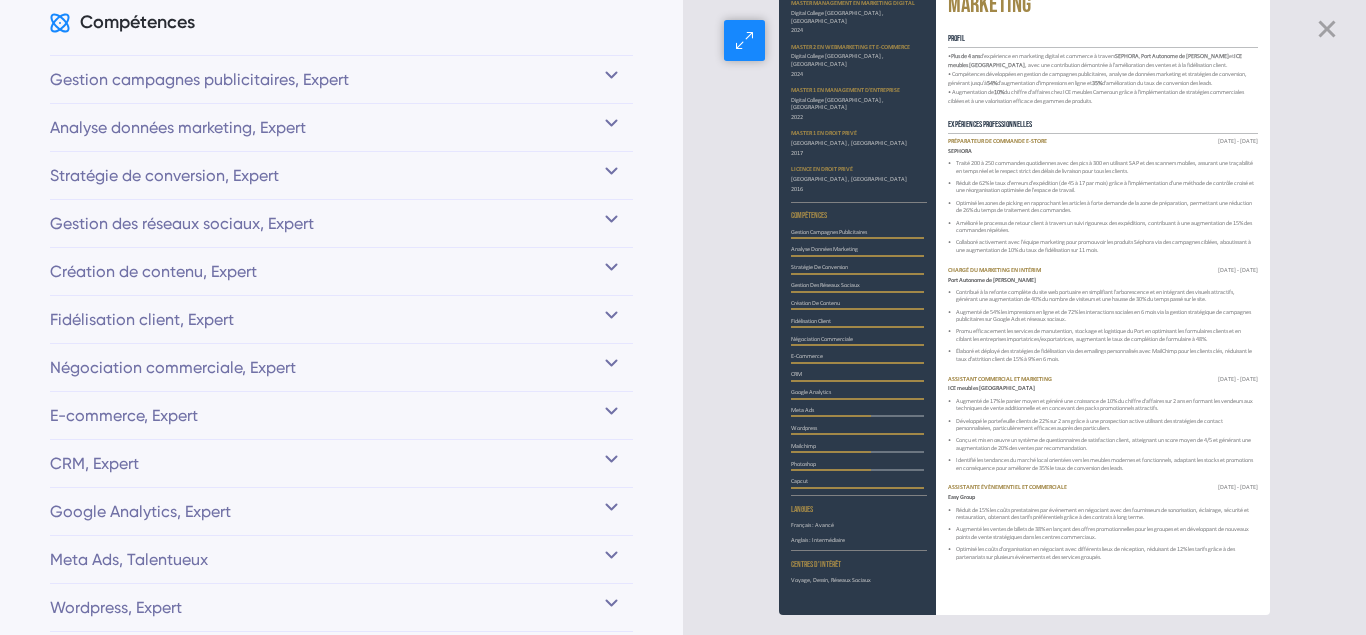 scroll, scrollTop: 0, scrollLeft: 0, axis: both 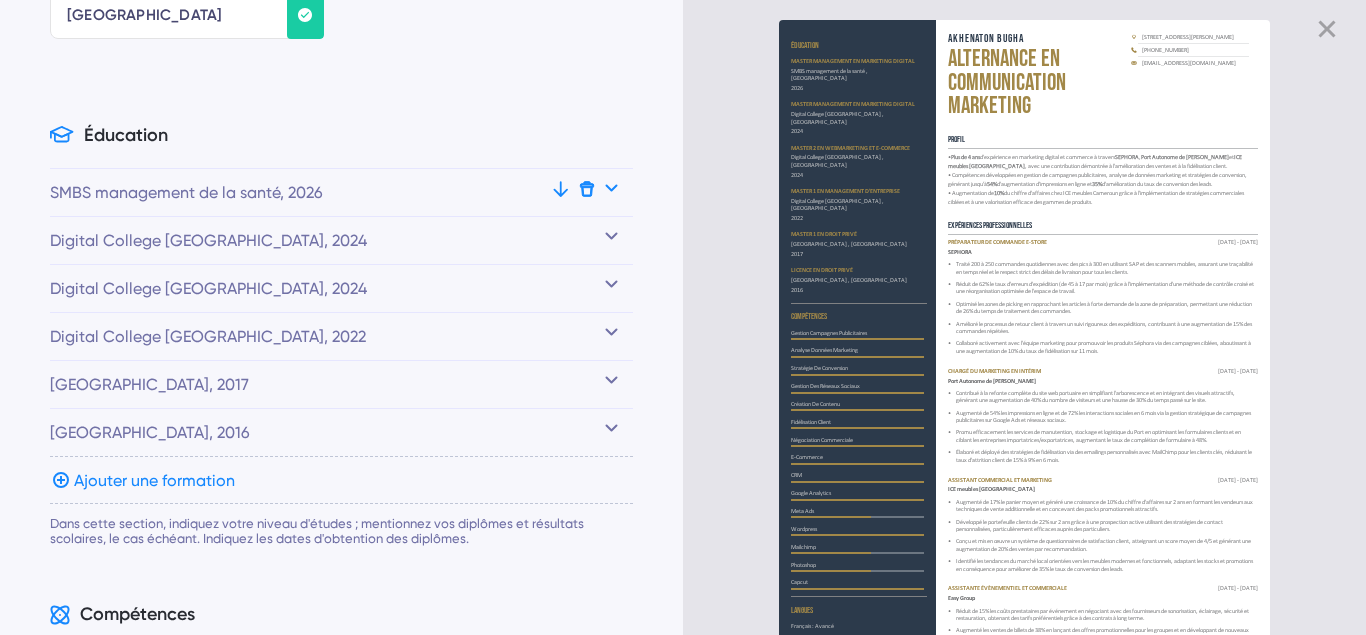 click 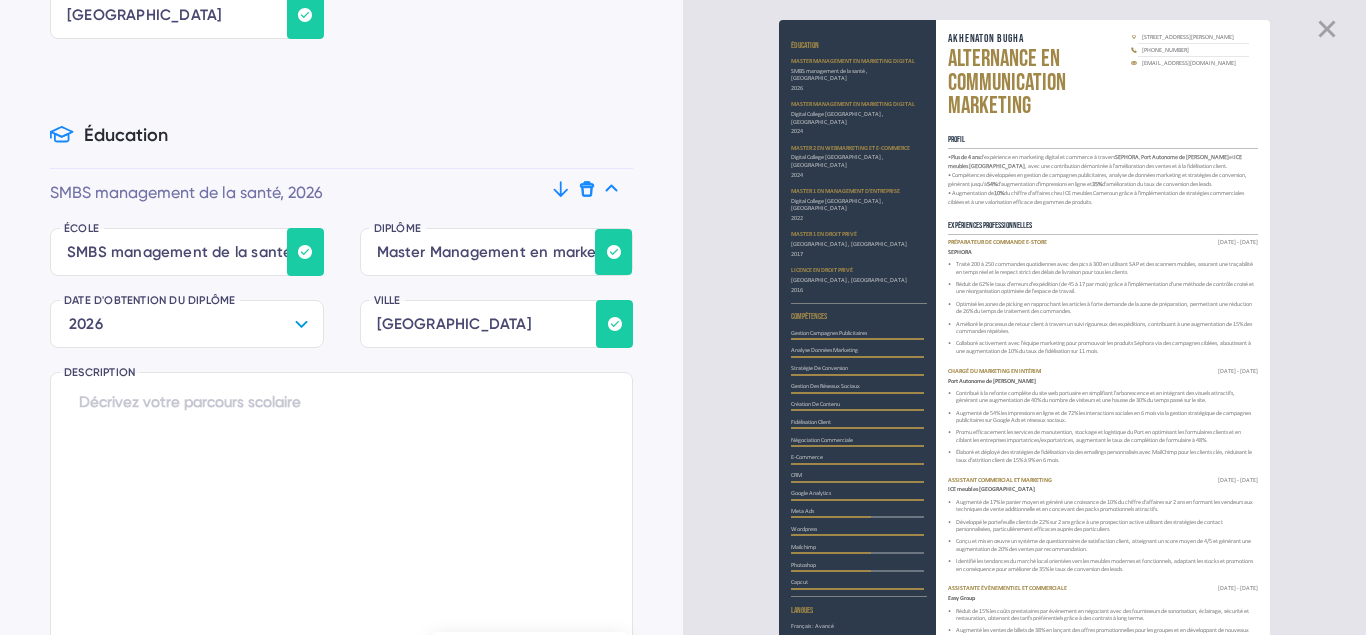 scroll, scrollTop: 126, scrollLeft: 0, axis: vertical 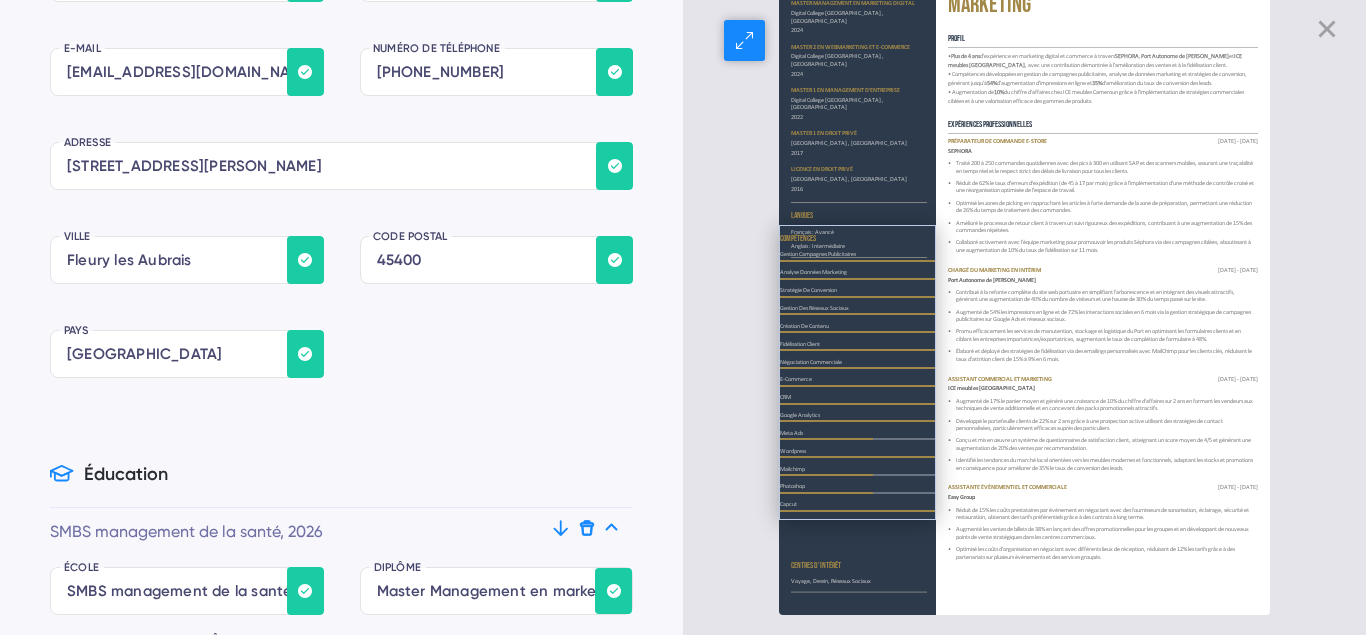 drag, startPoint x: 867, startPoint y: 343, endPoint x: 854, endPoint y: 400, distance: 58.463665 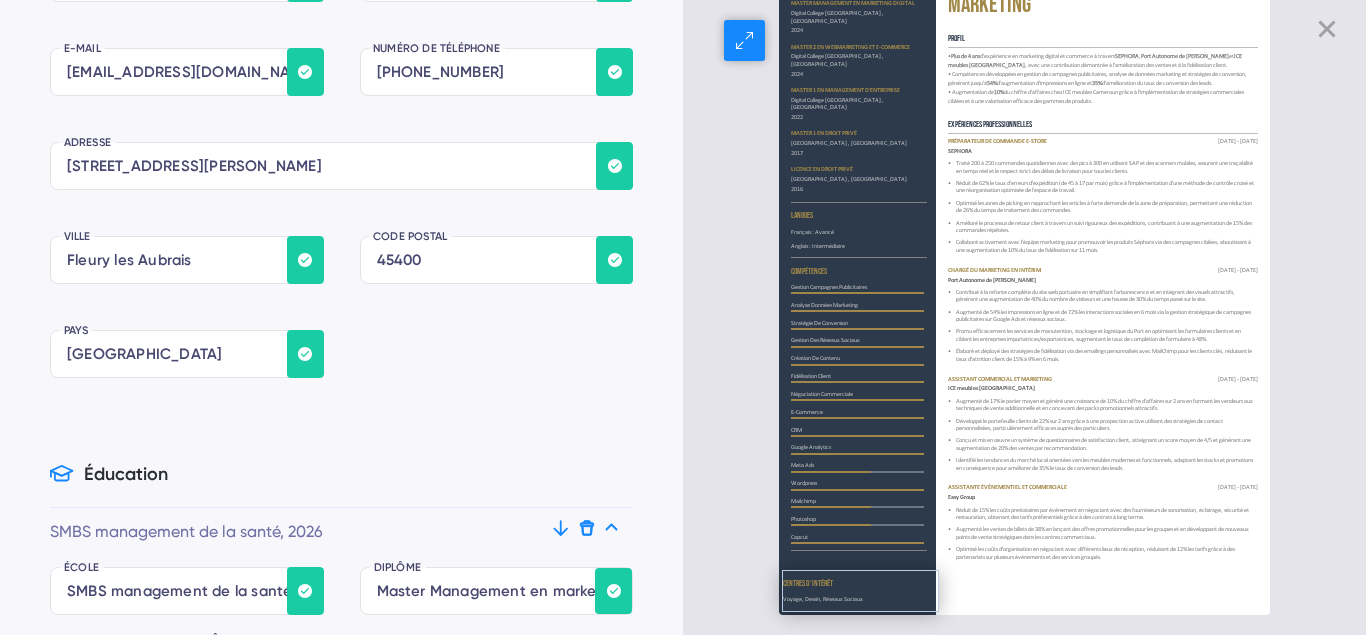drag, startPoint x: 849, startPoint y: 545, endPoint x: 839, endPoint y: 598, distance: 53.935146 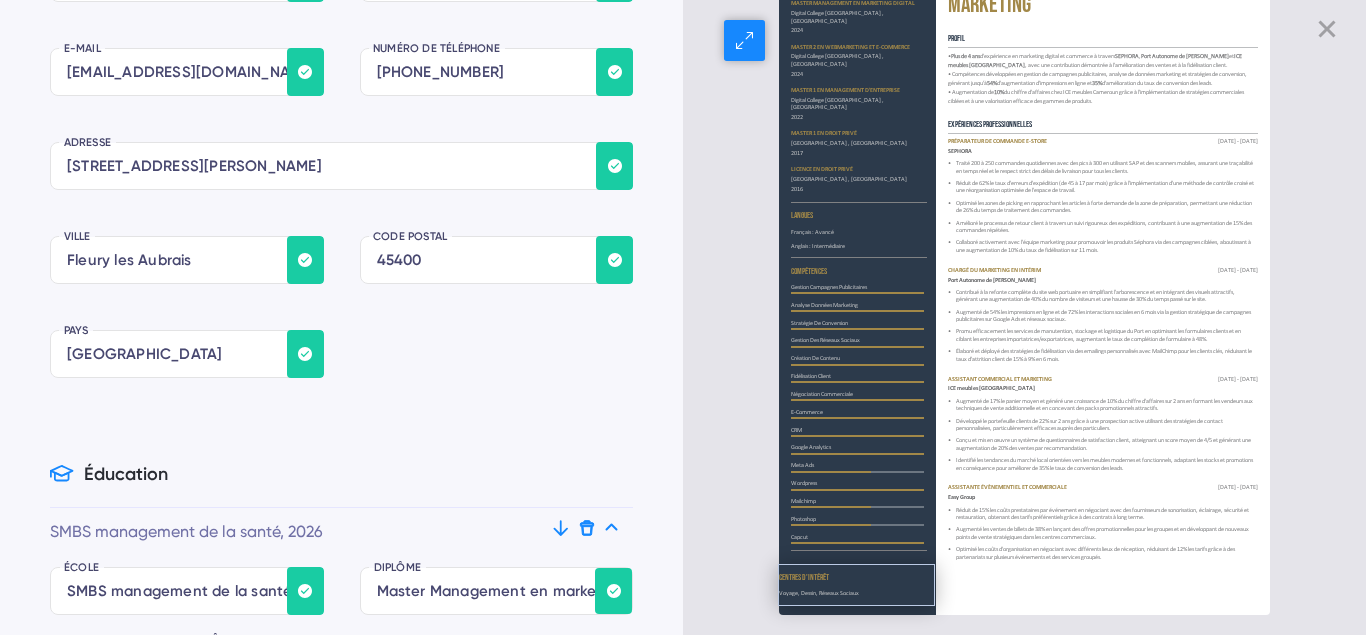 drag, startPoint x: 844, startPoint y: 551, endPoint x: 825, endPoint y: 617, distance: 68.68042 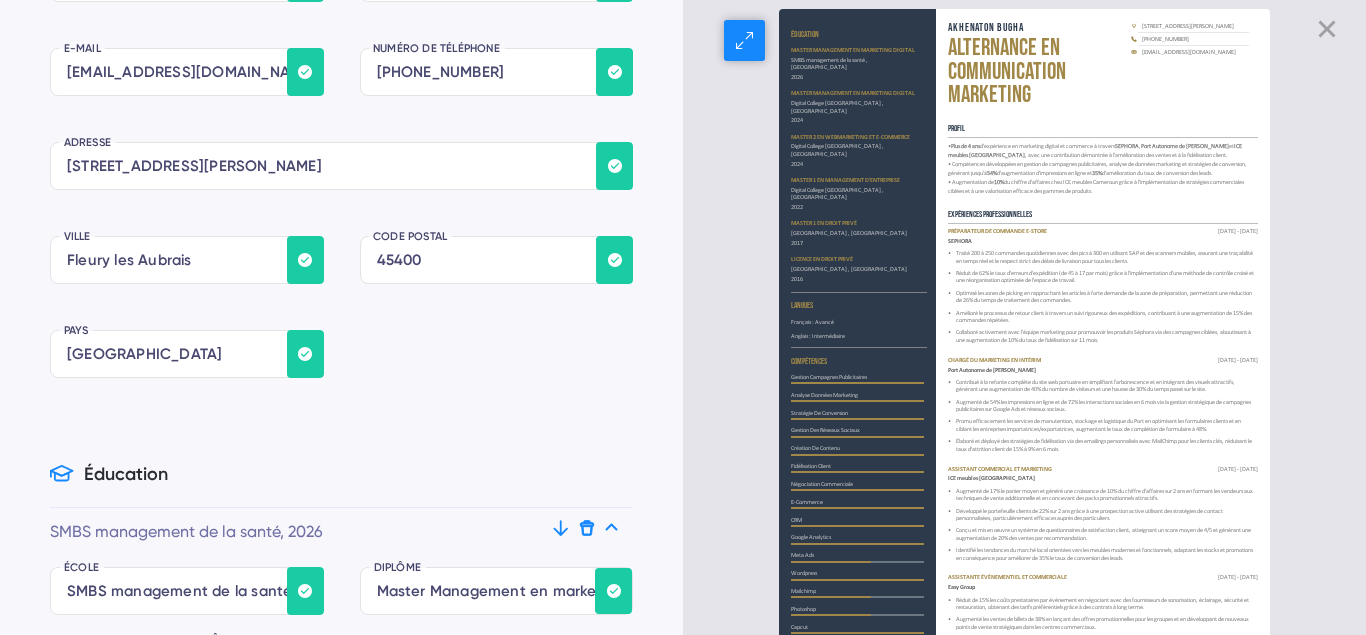scroll, scrollTop: 0, scrollLeft: 0, axis: both 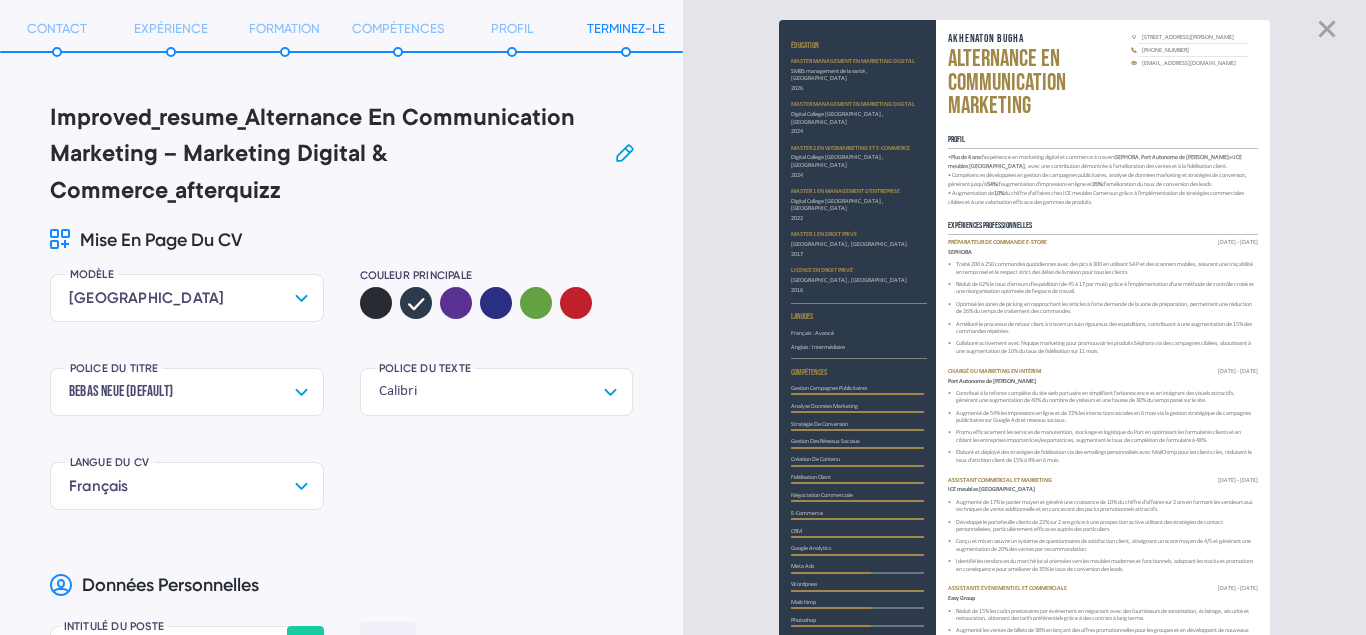 click on "improved_resume_Alternance en Communication Marketing – Marketing Digital & Commerce_afterquizz" at bounding box center (325, 156) 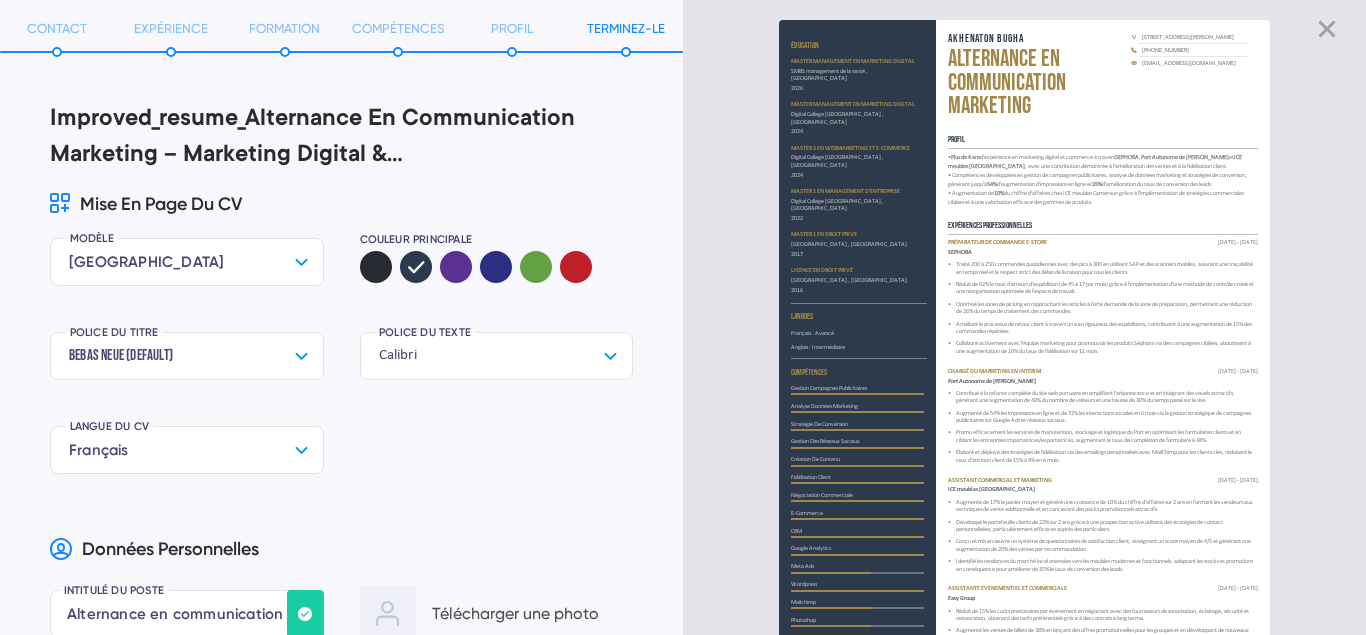 click on "Couleur principale" at bounding box center (497, 273) 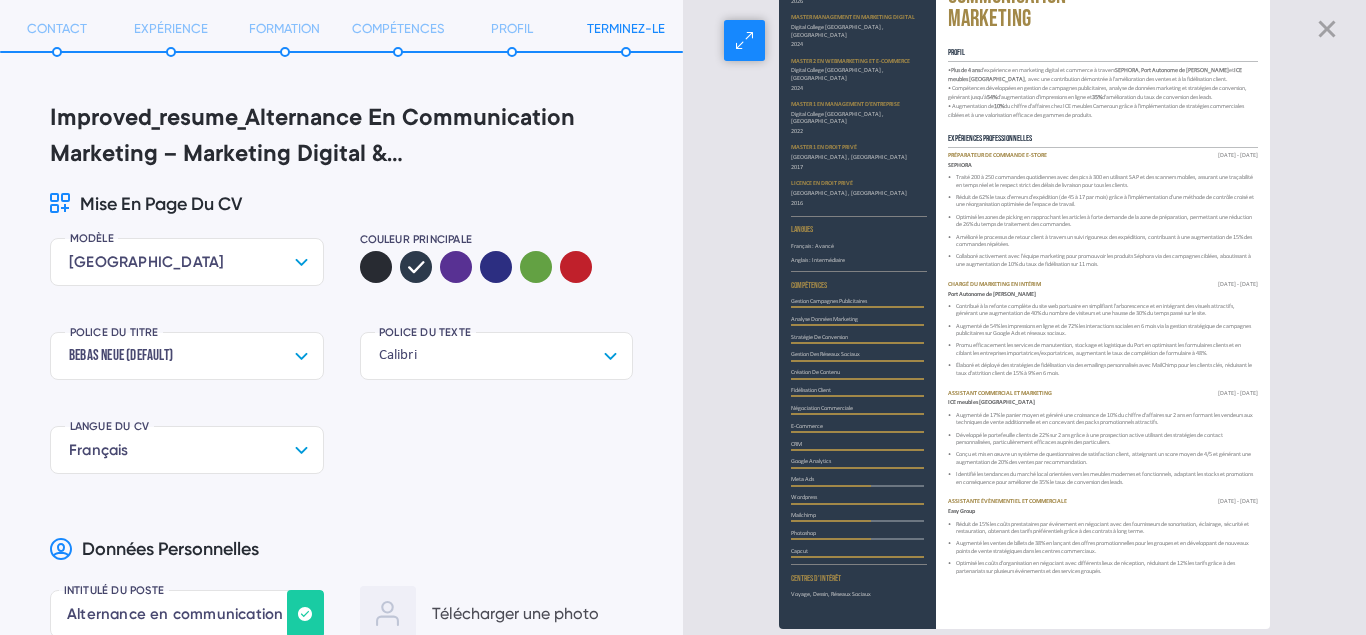 scroll, scrollTop: 101, scrollLeft: 0, axis: vertical 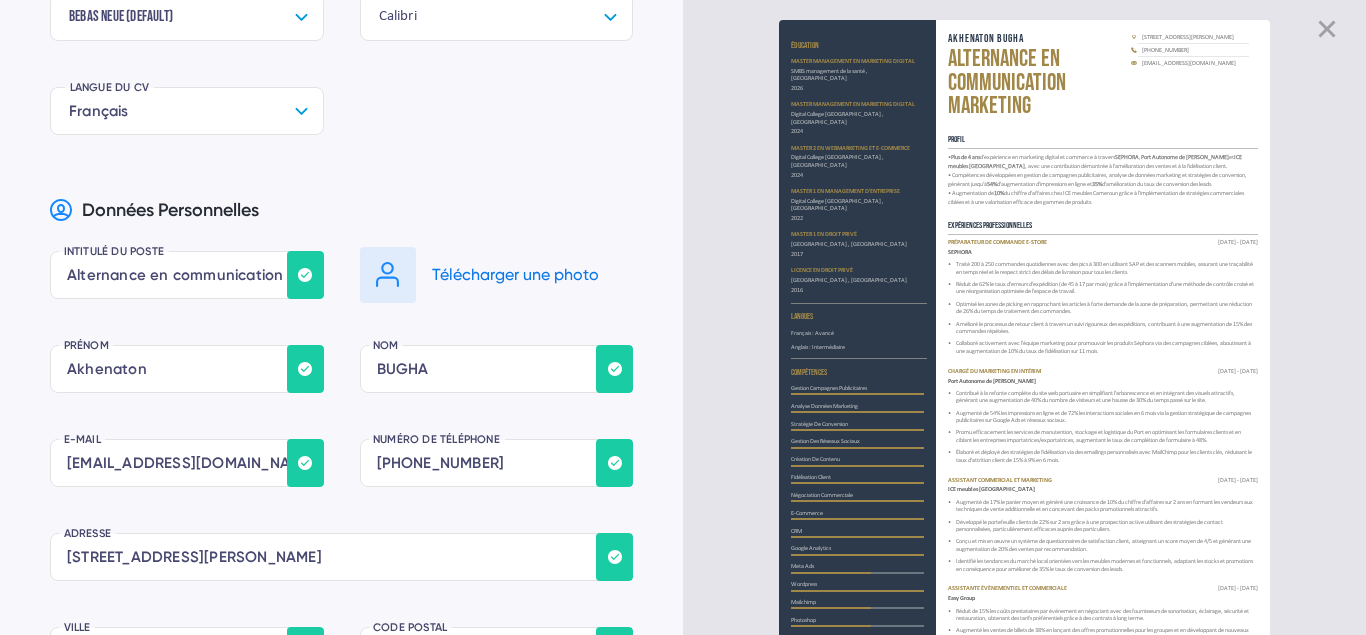 click 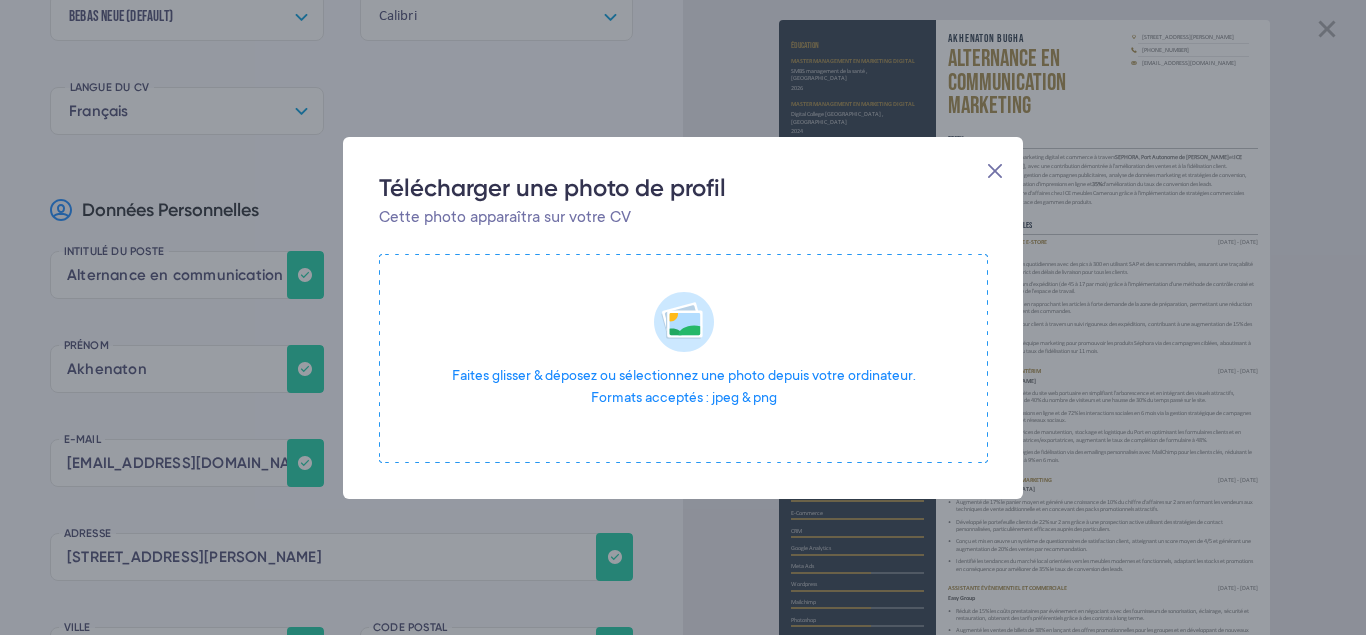 click at bounding box center [683, 358] 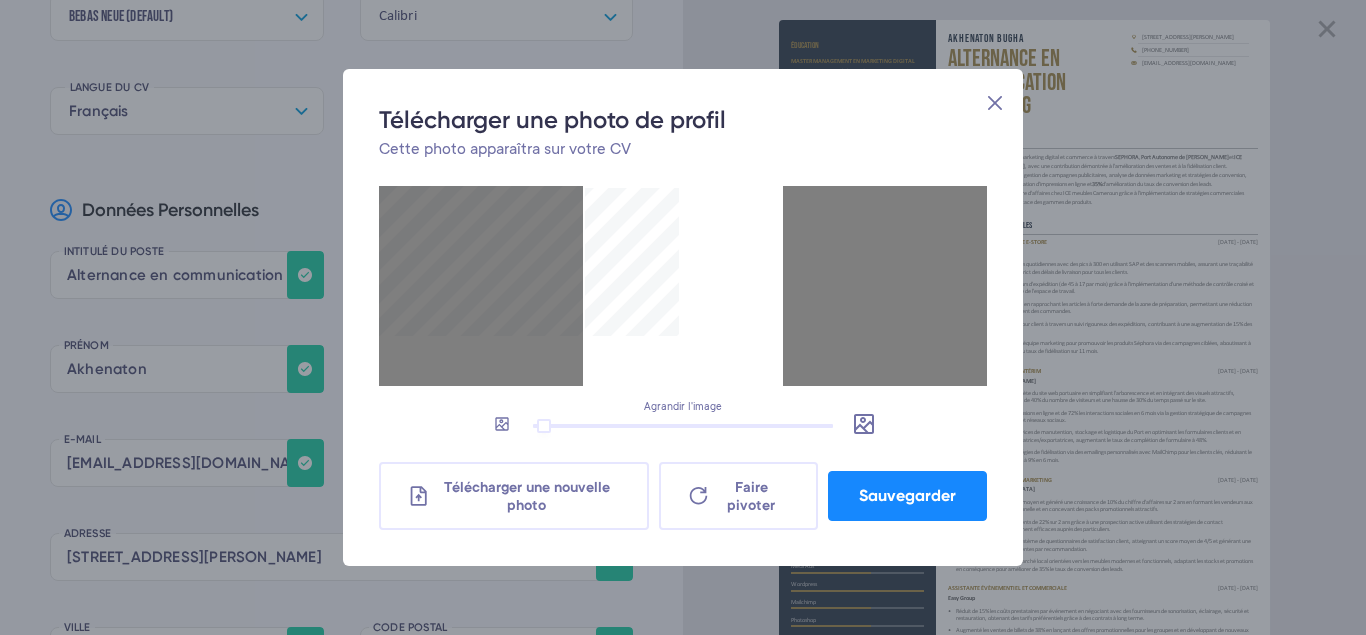 type on "0.4673" 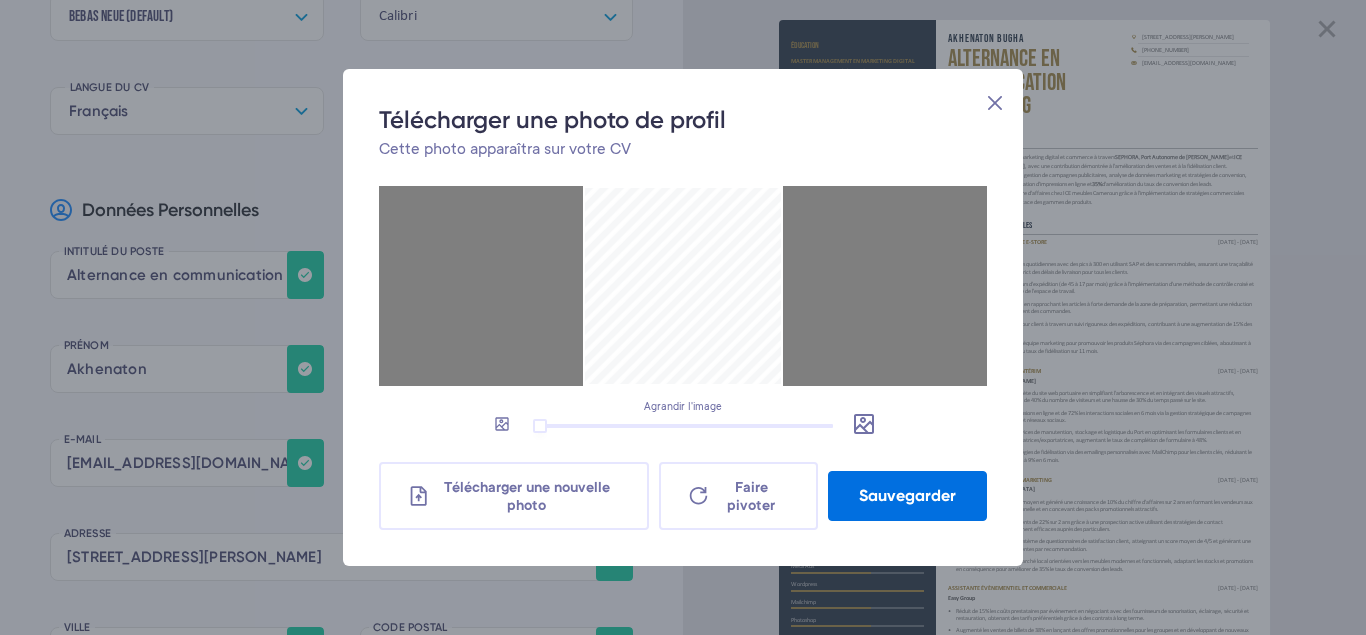 click on "Sauvegarder" at bounding box center (907, 496) 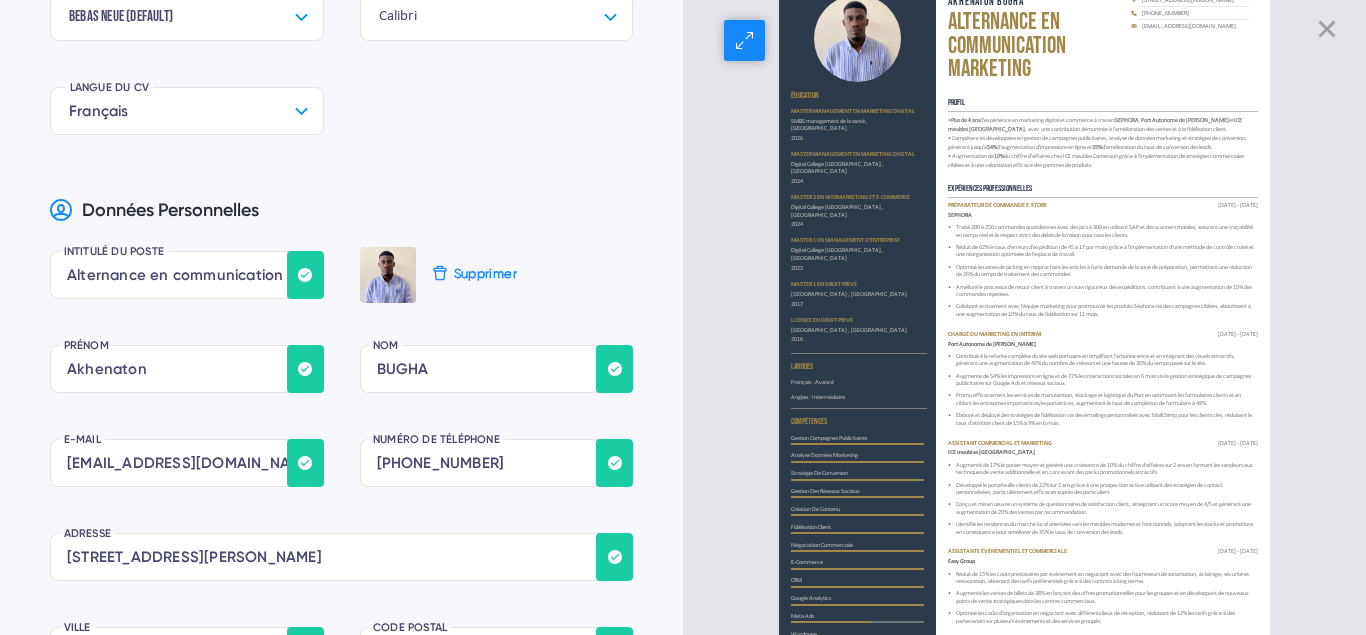 scroll, scrollTop: 2, scrollLeft: 0, axis: vertical 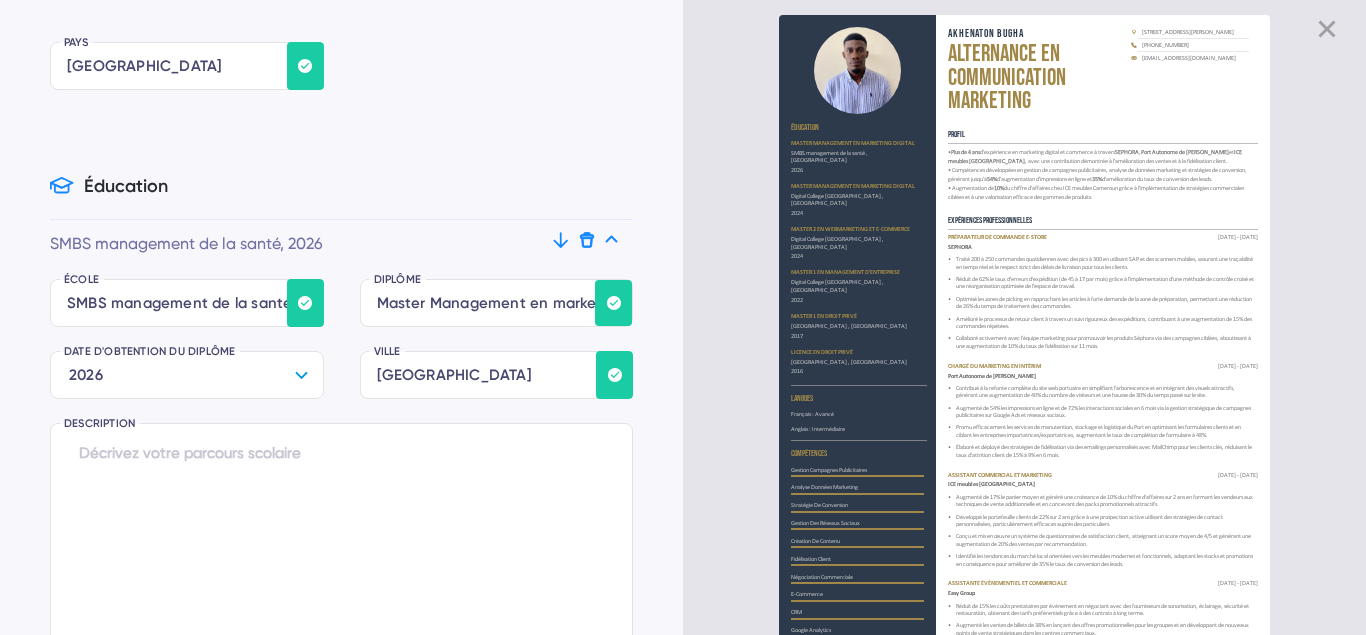 drag, startPoint x: 665, startPoint y: 259, endPoint x: 832, endPoint y: 165, distance: 191.63768 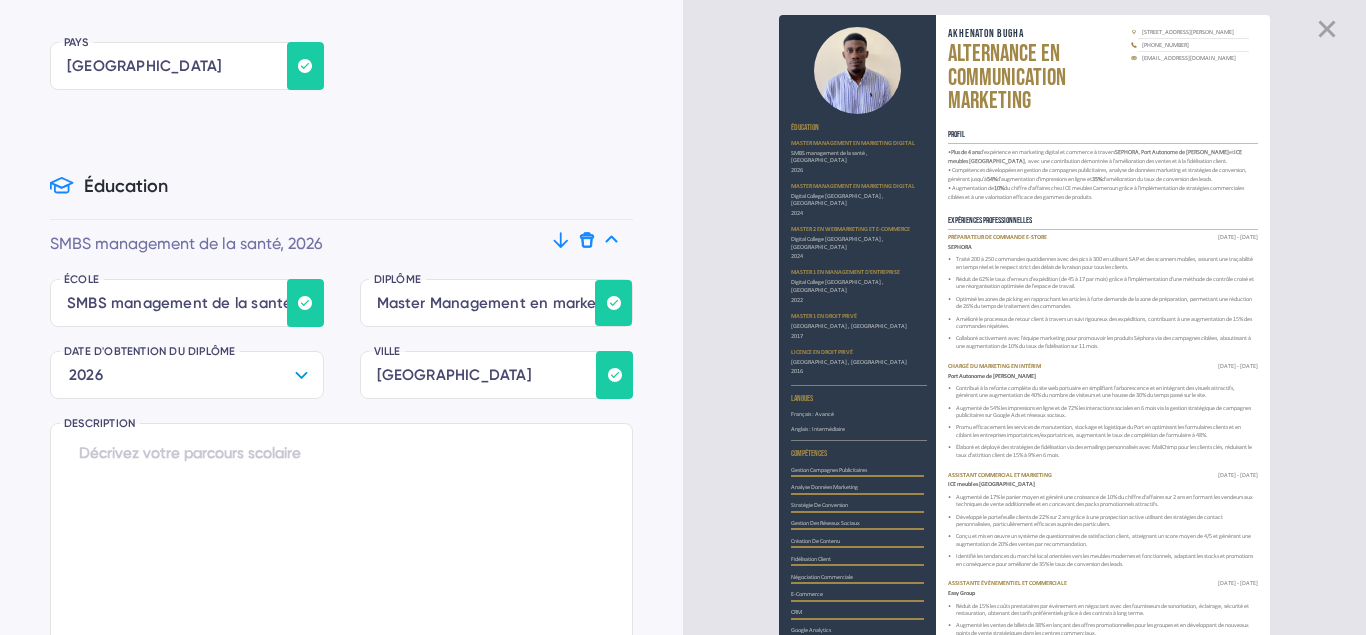 click on "CONTACT EXPÉRIENCE FORMATION COMPÉTENCES PROFIL TERMINEZ-LE Improved_resume_Alternance En Communication Marketing – Marketing Digital & Commerce_afterquizz Improved_resume_Alternance En Communication Marketing – Marketing Digital & Commerce_afterquizz Mise en page du CV MODÈLE [GEOGRAPHIC_DATA] [GEOGRAPHIC_DATA] [GEOGRAPHIC_DATA][PERSON_NAME][GEOGRAPHIC_DATA][GEOGRAPHIC_DATA] [GEOGRAPHIC_DATA] [GEOGRAPHIC_DATA] [GEOGRAPHIC_DATA] [GEOGRAPHIC_DATA] [GEOGRAPHIC_DATA][PERSON_NAME][GEOGRAPHIC_DATA] [GEOGRAPHIC_DATA] [GEOGRAPHIC_DATA] [GEOGRAPHIC_DATA] [GEOGRAPHIC_DATA] Couleur principale POLICE DU TITRE Bebas Neue (default) Aller Arial Bebas [PERSON_NAME] Neue (default) [PERSON_NAME] Calibri Comfortaa Crimson Text Exo Fira Sans Helvetica IBM Plex Sans [PERSON_NAME] Sans Lato [PERSON_NAME] Open Sans Playfair Display Raleway Roboto Roboto Mono Source Sans Pro Ubuntu Work Sans POLICE DU TEXTE Calibri Aller [PERSON_NAME] Kai Bebas Neue [PERSON_NAME] Calibri Comfortaa Crimson Text Exo Fira Sans Helvetica IBM Plex Sans [PERSON_NAME] Sans Lato (default) [PERSON_NAME] Open Sans Playfair Display Raleway Roboto Roboto Mono Source Sans Pro Ubuntu Work Sans LANGUE DU CV Français   Allemand" at bounding box center (341, 317) 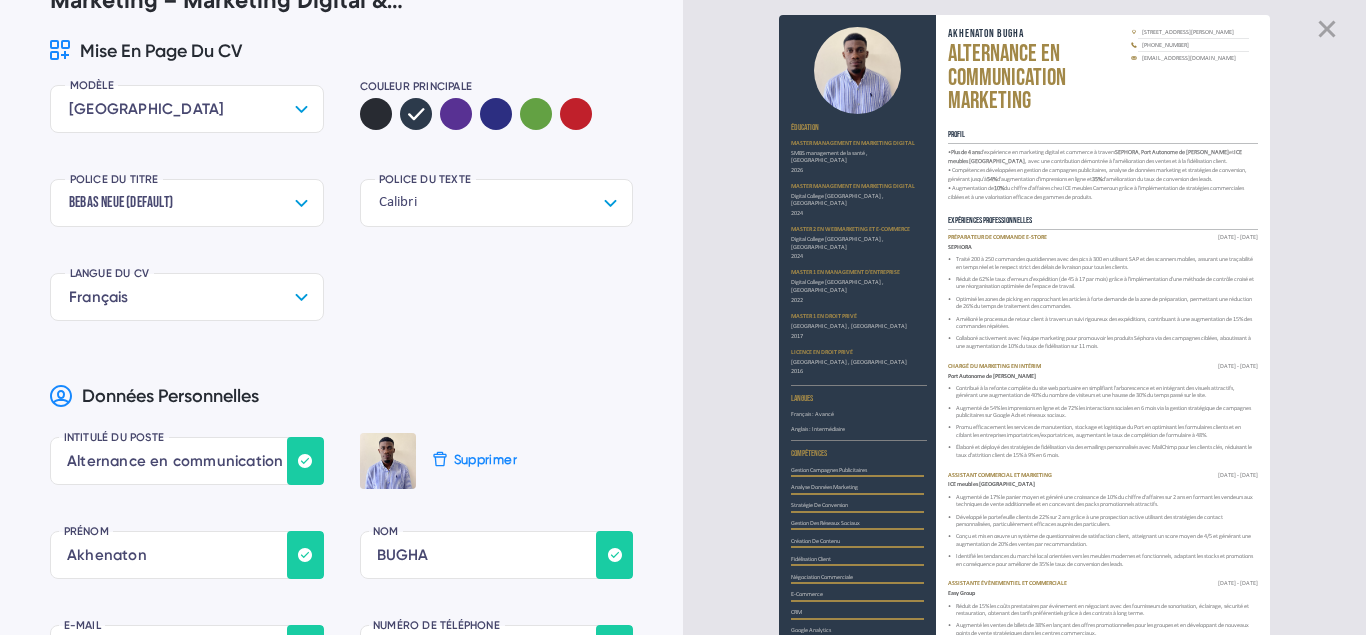 scroll, scrollTop: 144, scrollLeft: 0, axis: vertical 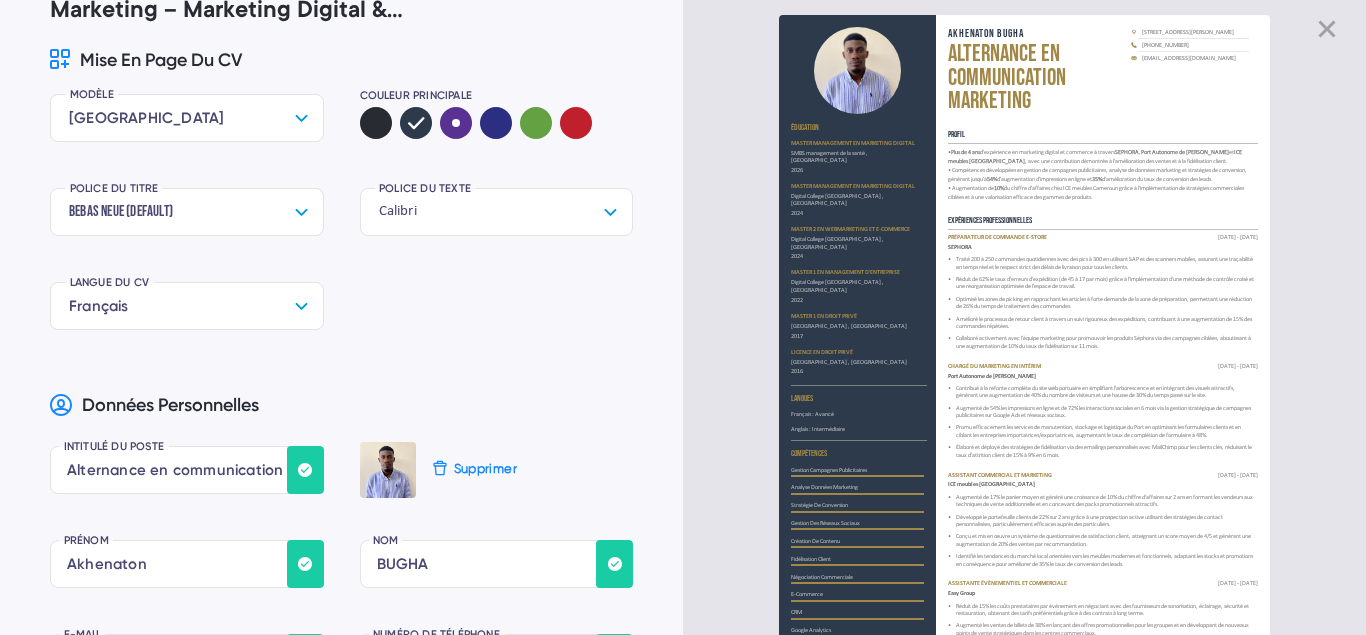click at bounding box center (456, 123) 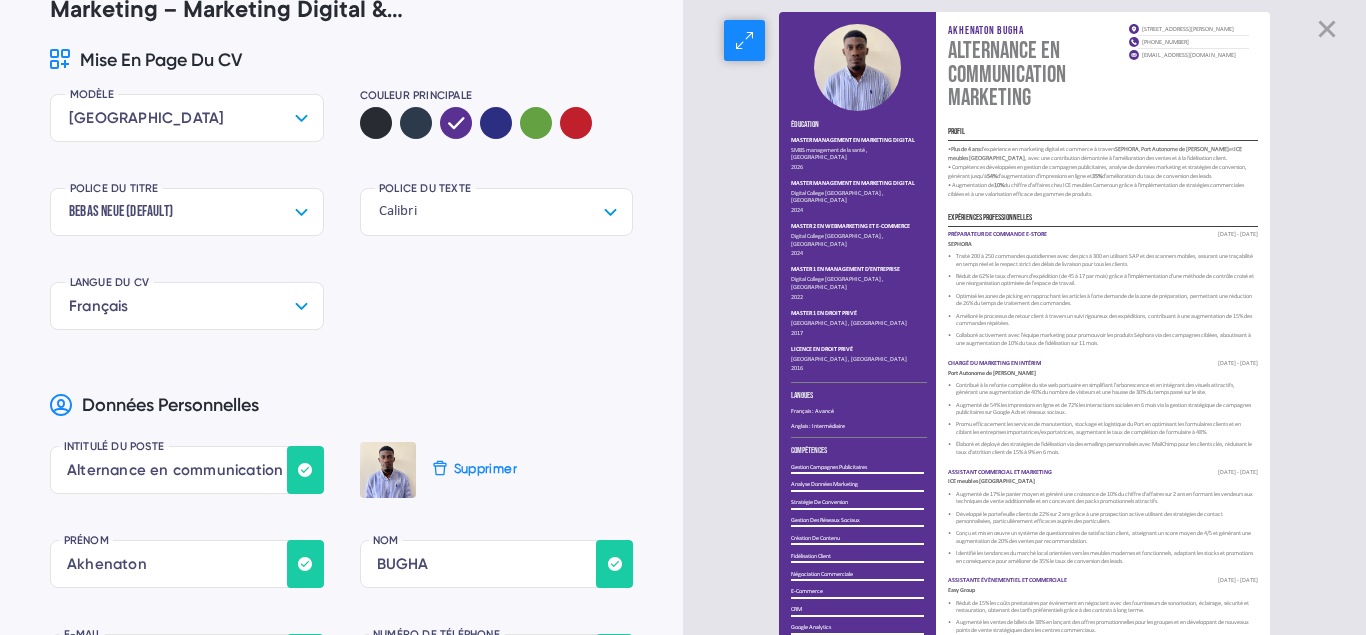 scroll, scrollTop: 5, scrollLeft: 0, axis: vertical 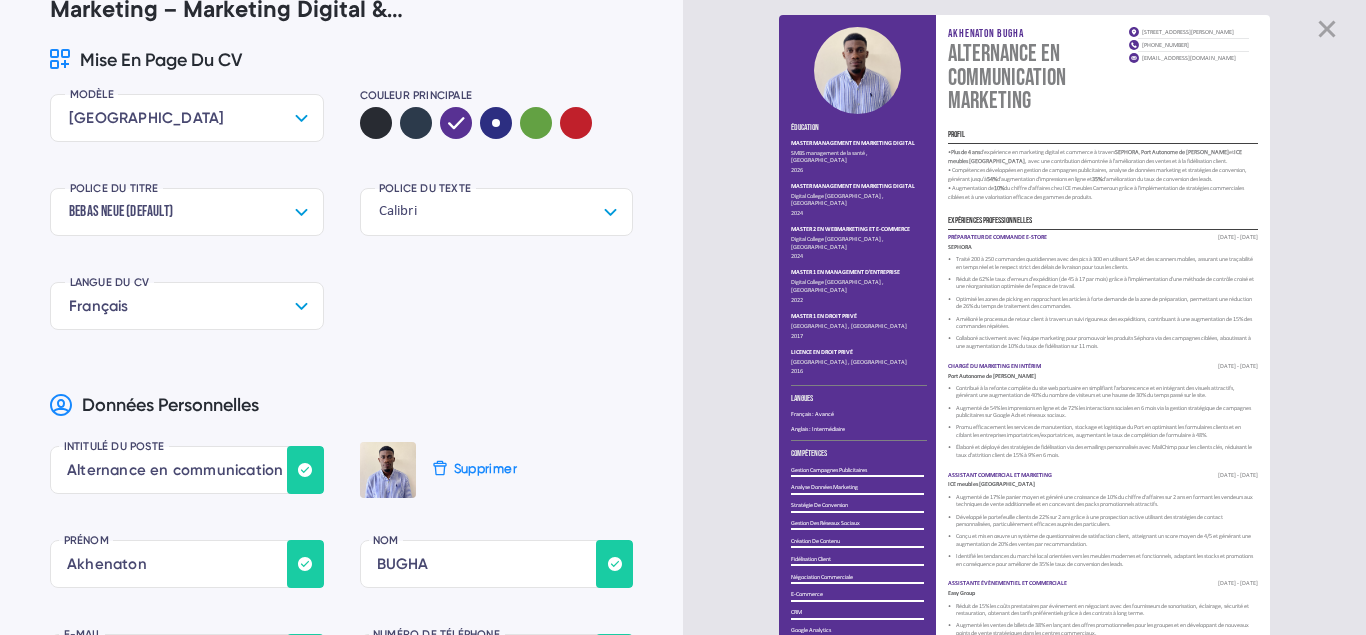 click at bounding box center (496, 123) 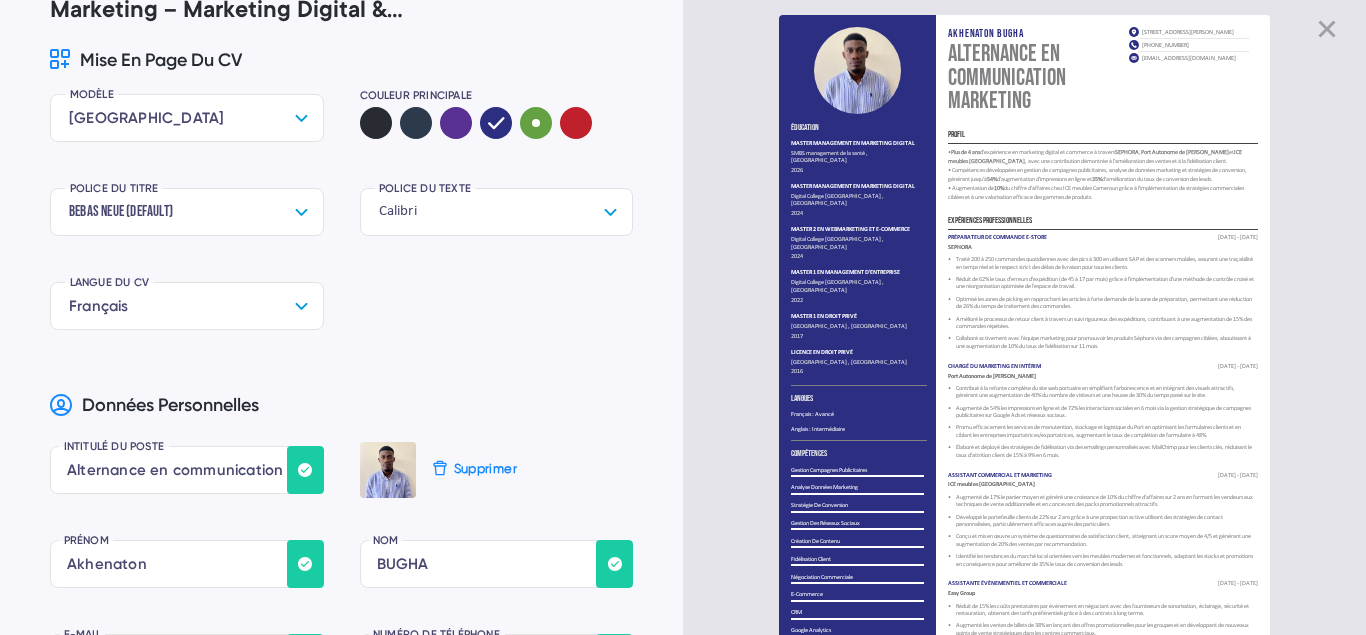 click at bounding box center [536, 123] 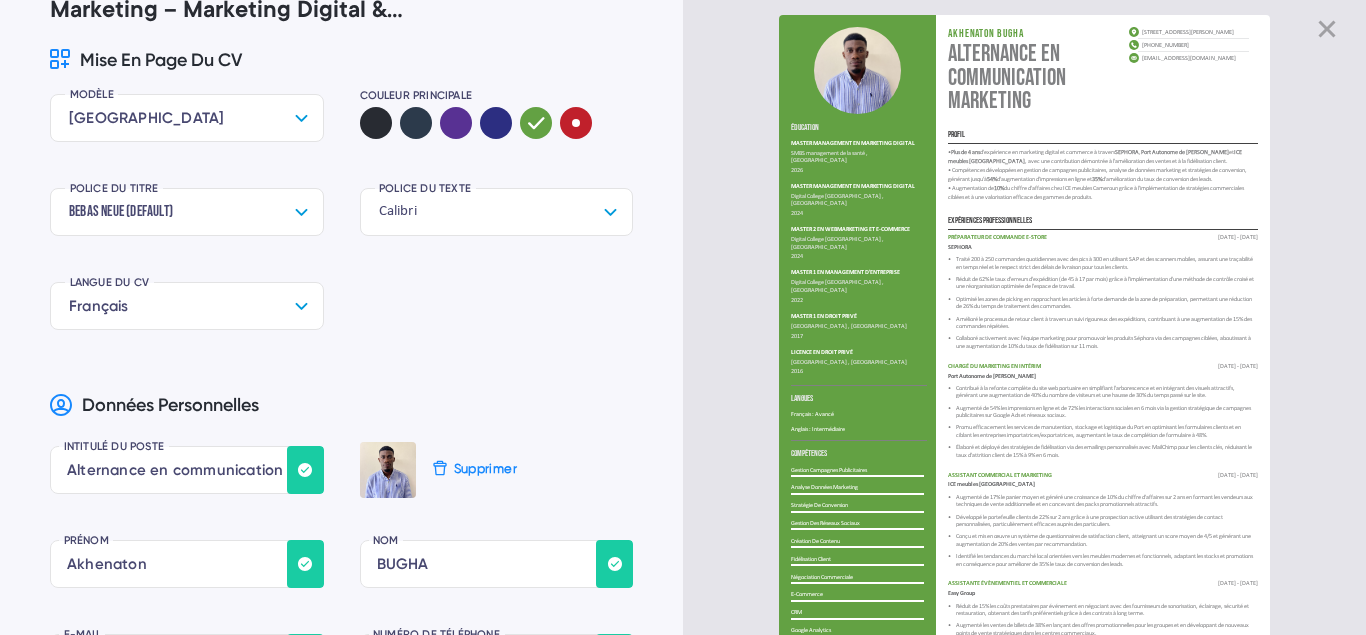 click at bounding box center (576, 123) 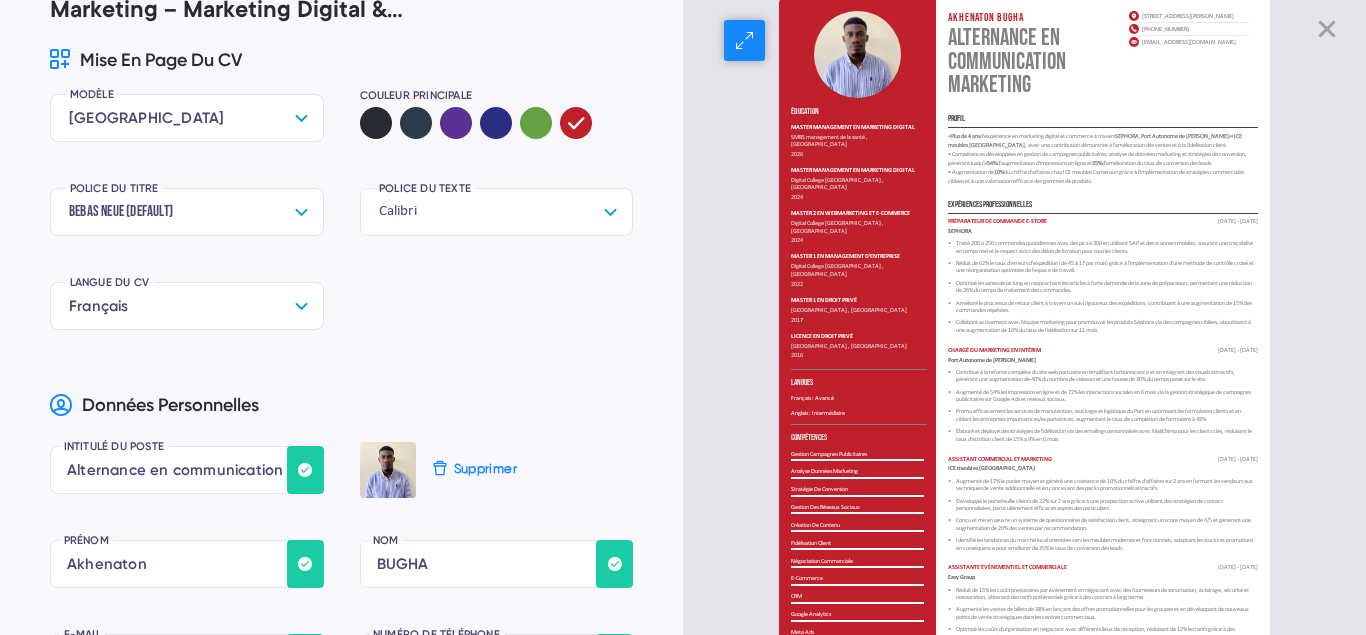 scroll, scrollTop: 20, scrollLeft: 0, axis: vertical 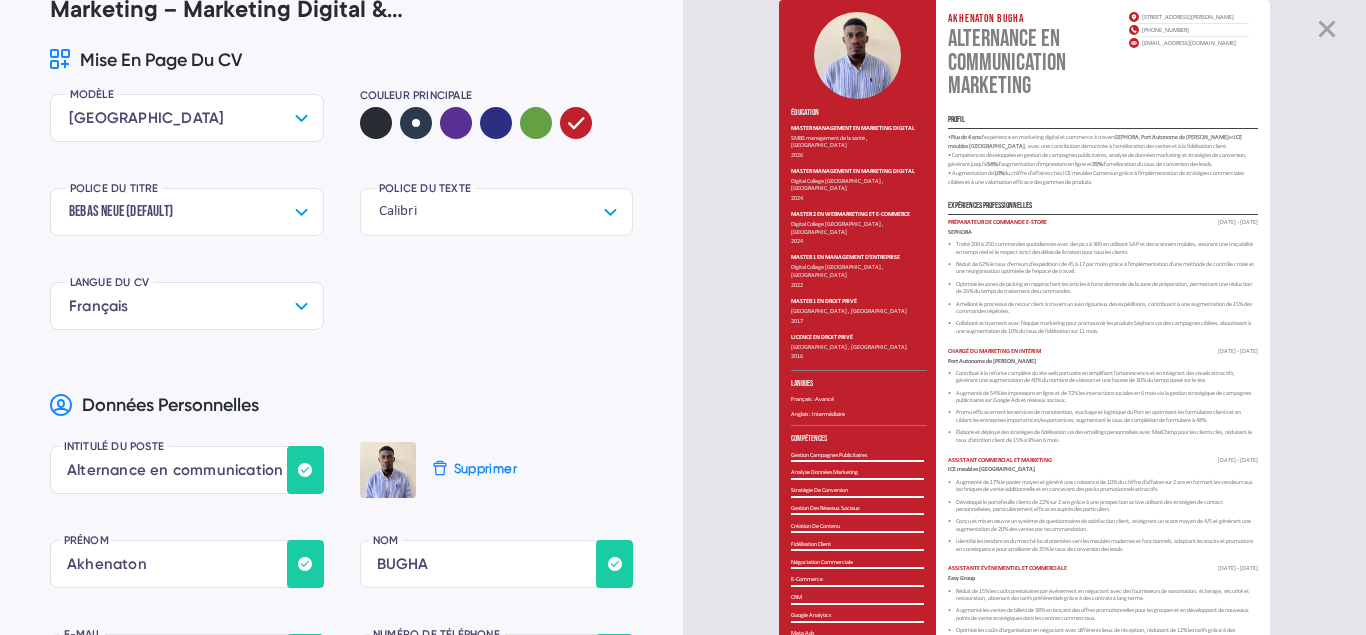 click at bounding box center [416, 123] 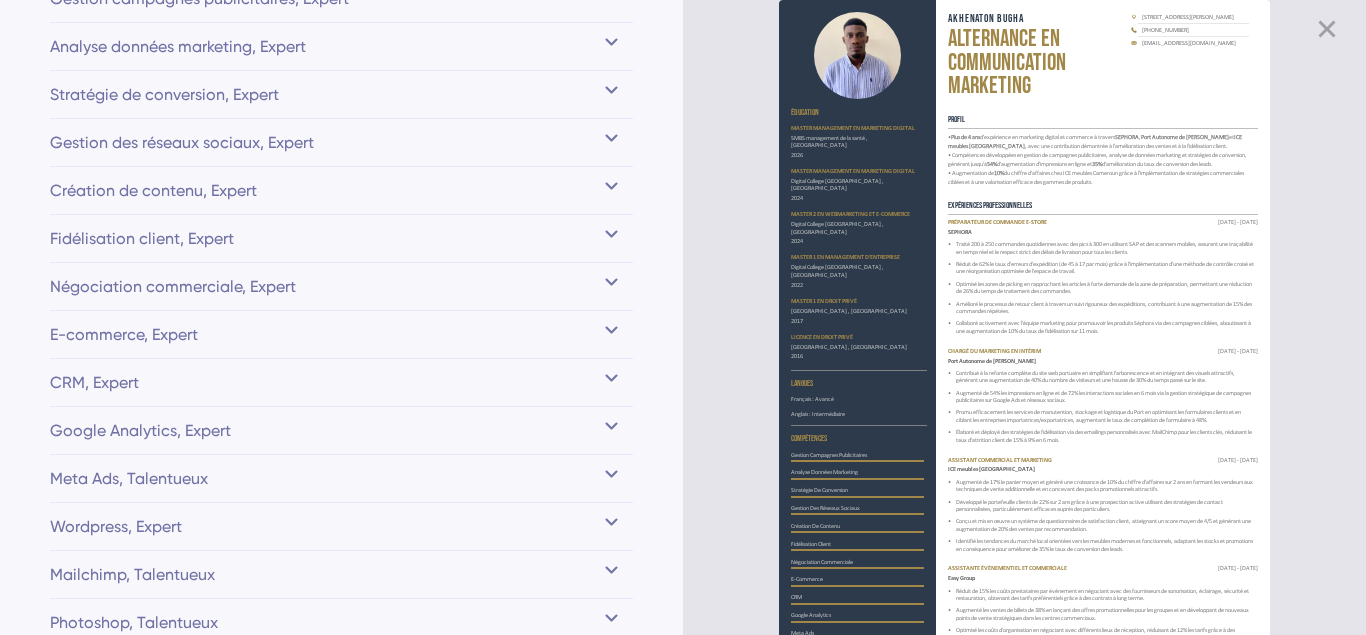 scroll, scrollTop: 2308, scrollLeft: 0, axis: vertical 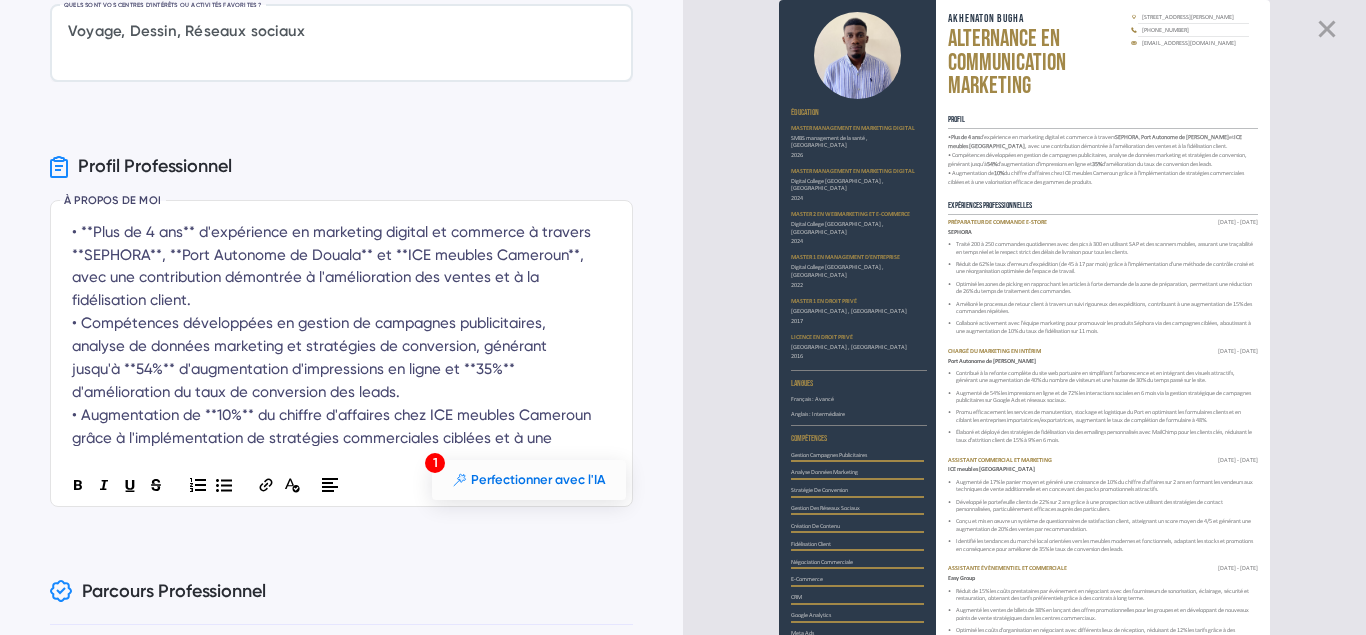 click on "Perfectionner avec l'IA" at bounding box center (529, 480) 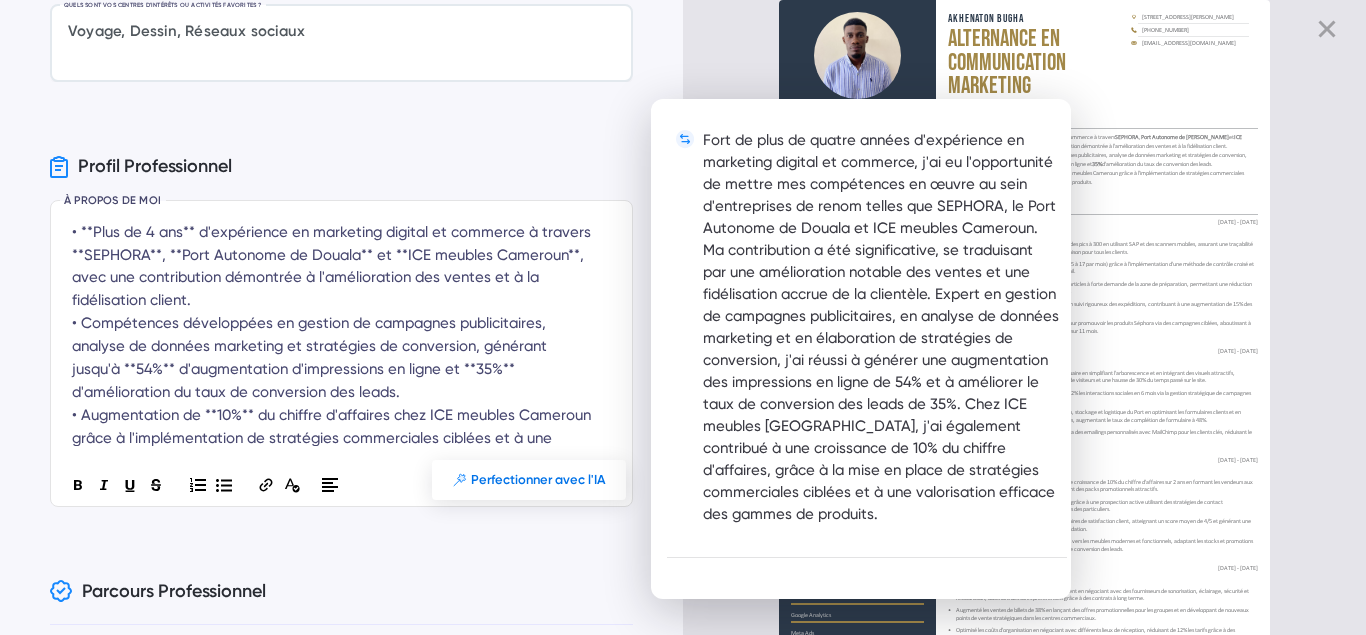 scroll, scrollTop: 0, scrollLeft: 0, axis: both 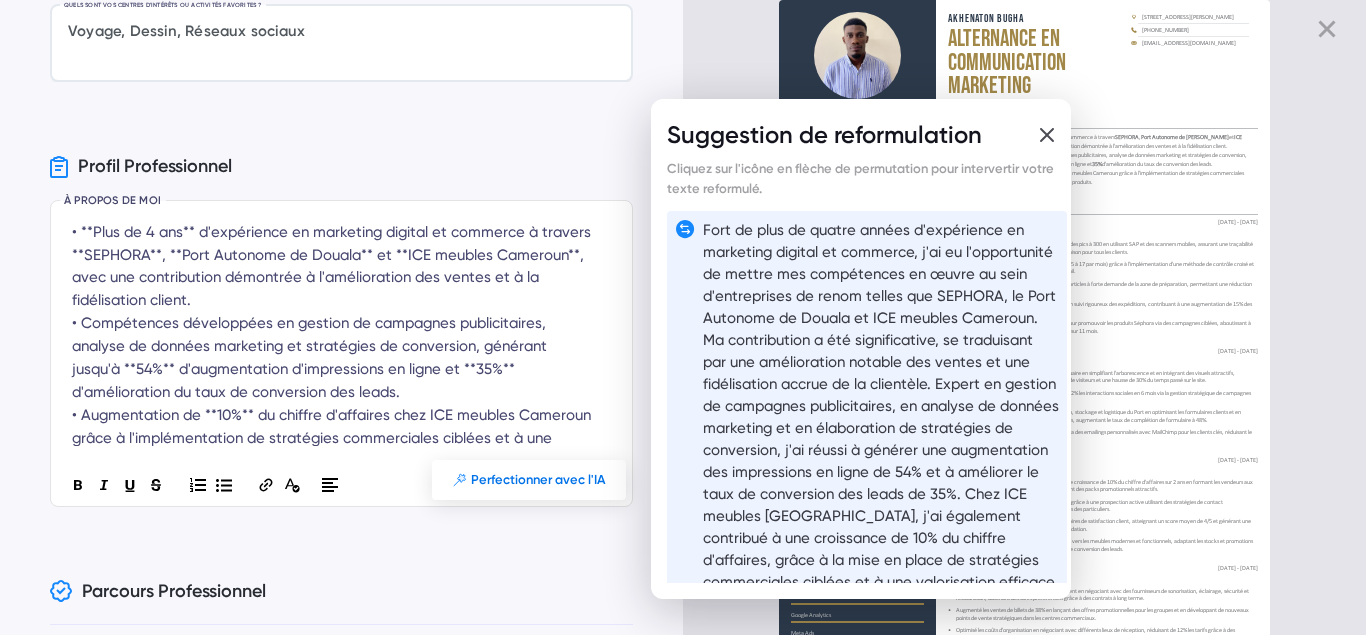 click 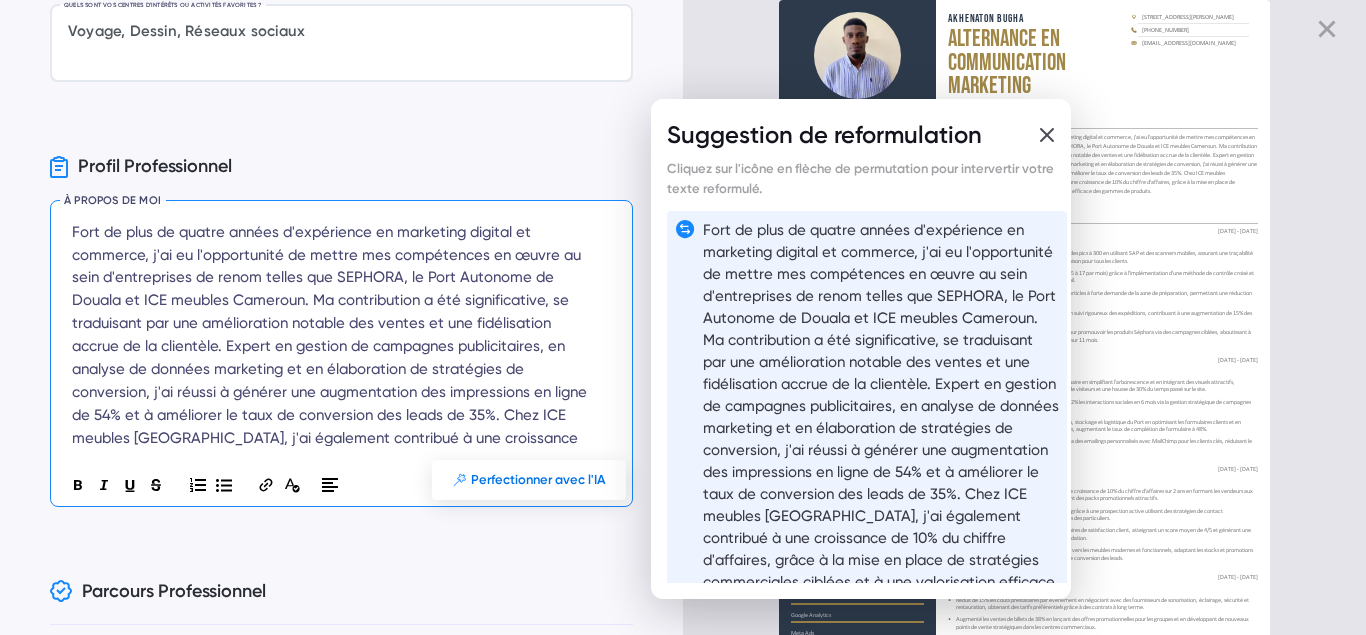 scroll, scrollTop: 50, scrollLeft: 0, axis: vertical 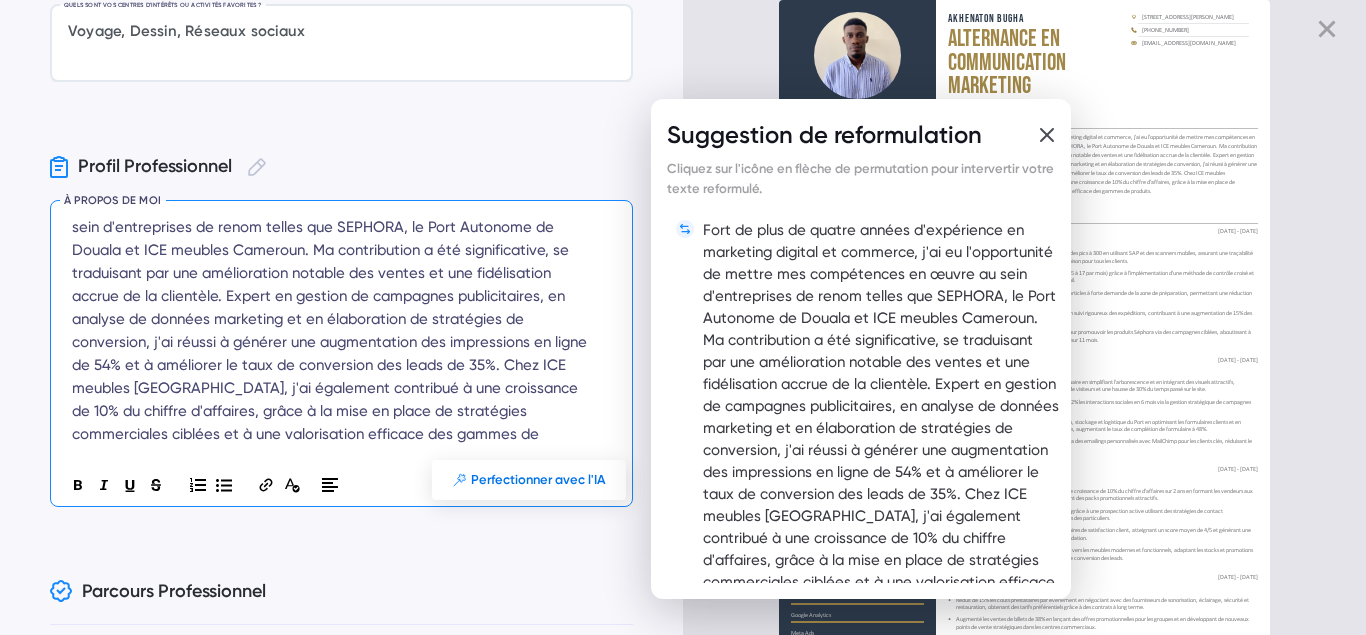 click on "Profil Professionnel Profil Professionnel" at bounding box center (341, 166) 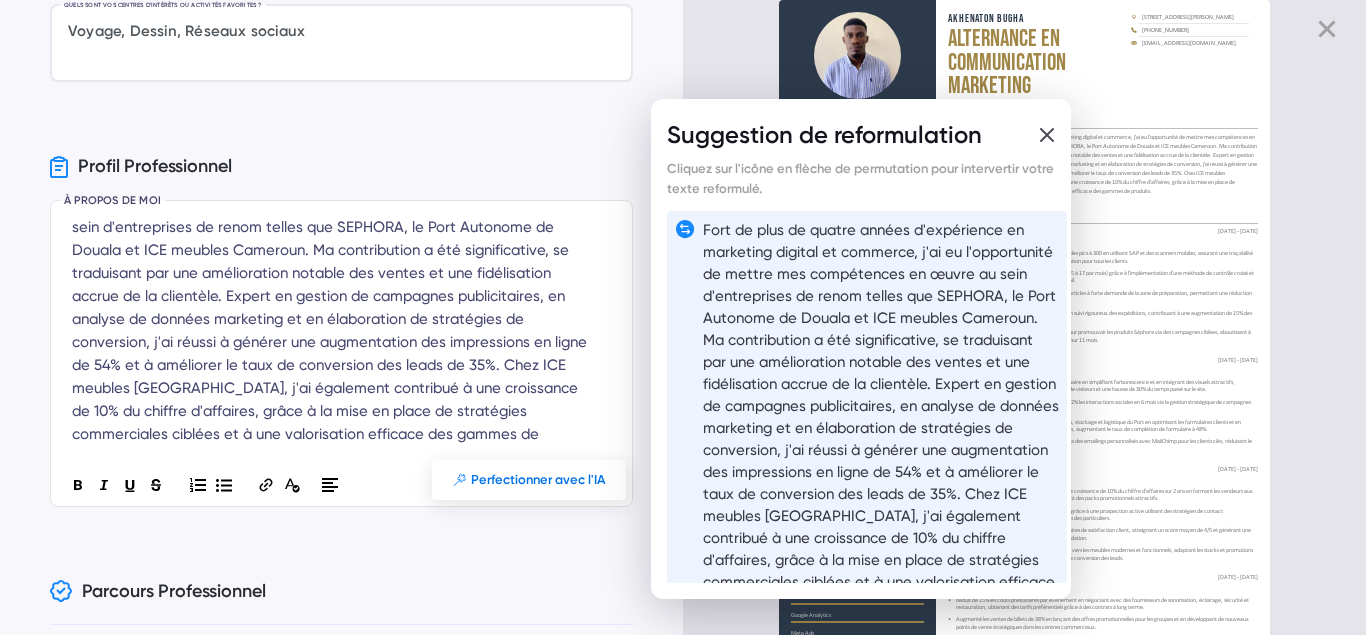 click 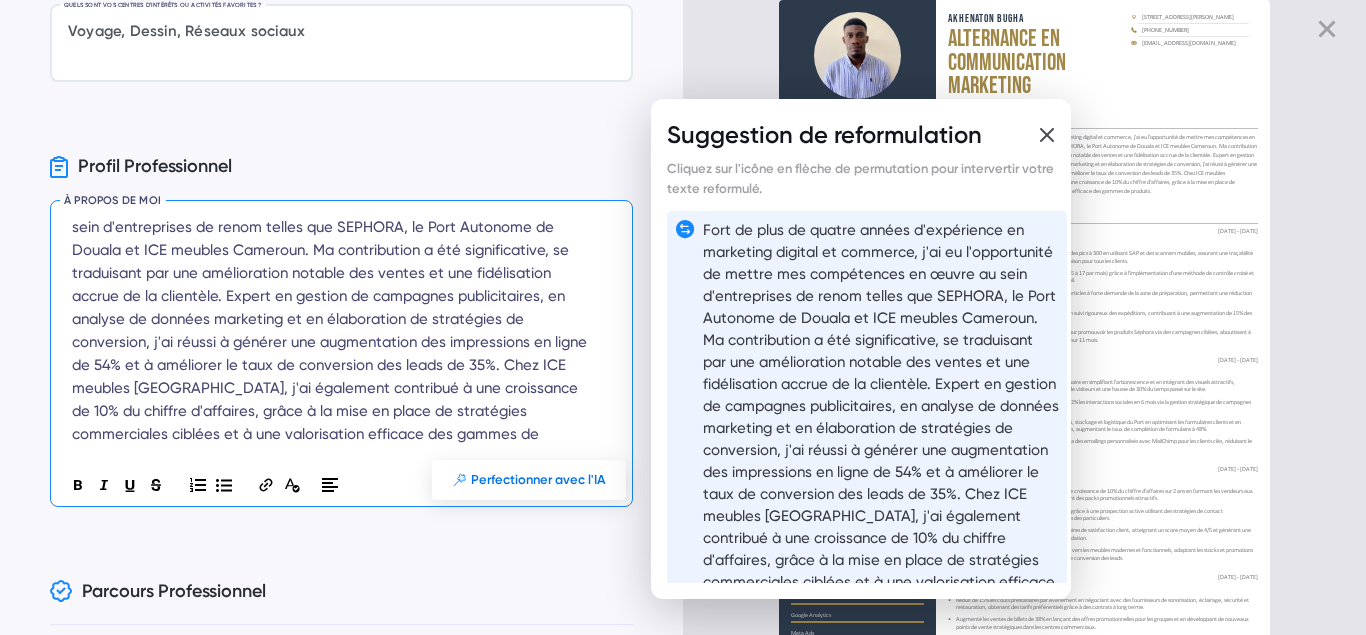 click 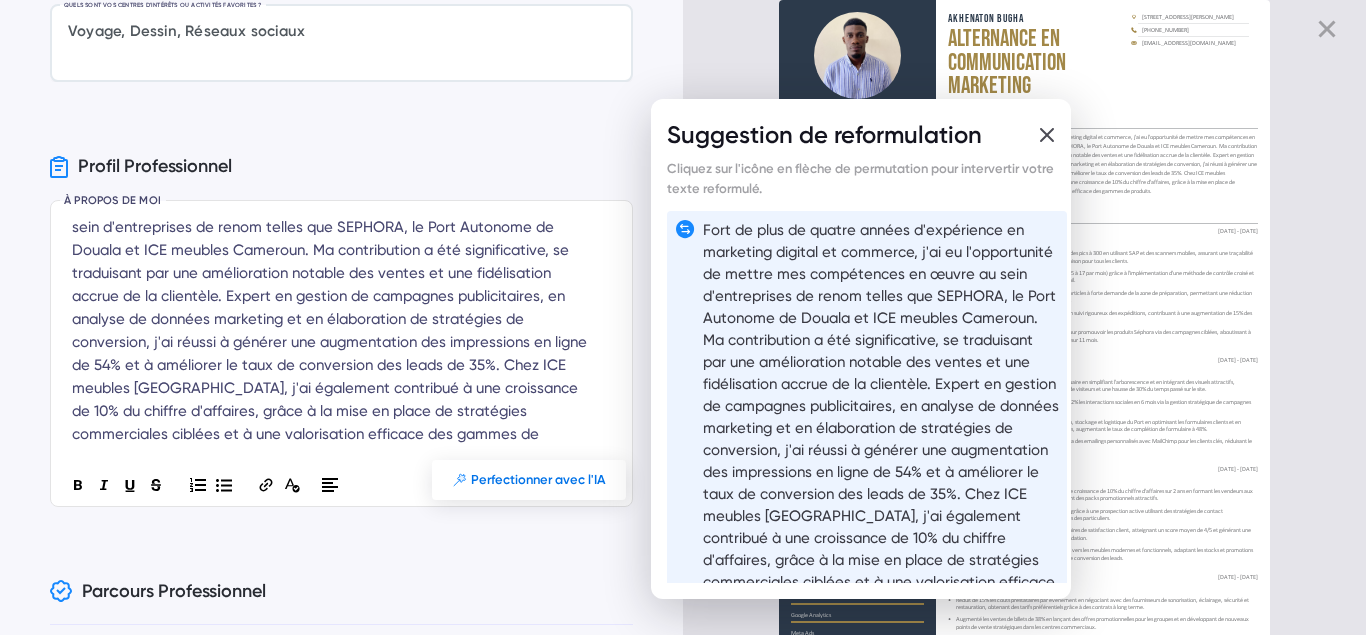 click 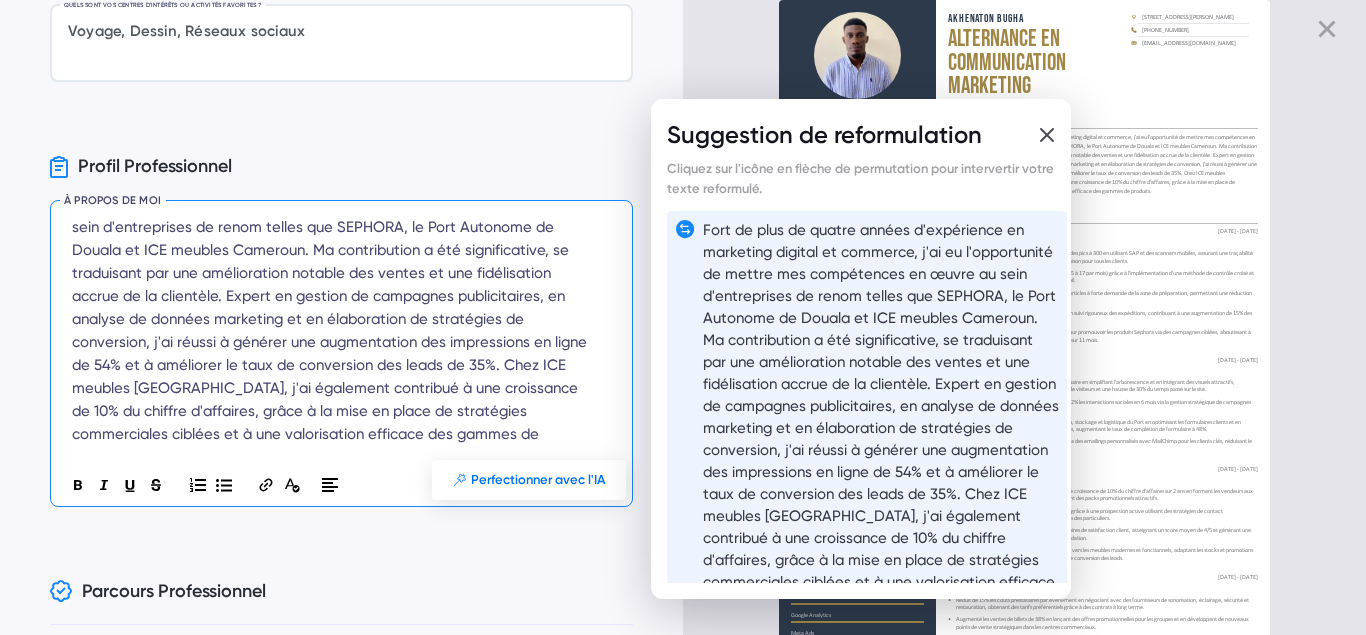 click 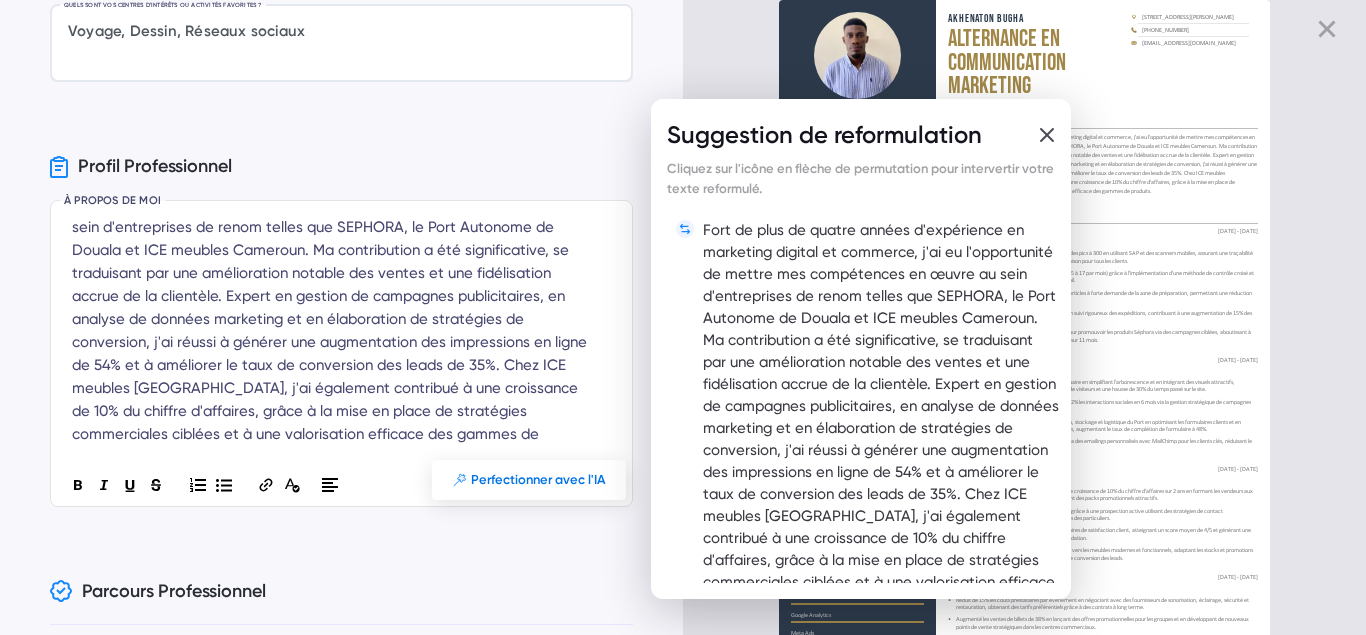 click on "Profil Professionnel Profil Professionnel   À PROPOS DE MOI Fort de plus de quatre années d'expérience en marketing digital et commerce, j'ai eu l'opportunité de mettre mes compétences en œuvre au sein d'entreprises de renom telles que SEPHORA, le Port Autonome de Douala et ICE meubles [GEOGRAPHIC_DATA]. Ma contribution a été significative, se traduisant par une amélioration notable des ventes et une fidélisation accrue de la clientèle. Expert en gestion de campagnes publicitaires, en analyse de données marketing et en élaboration de stratégies de conversion, j'ai réussi à générer une augmentation des impressions en ligne de 54% et à améliorer le taux de conversion des leads de 35%. Chez ICE meubles [GEOGRAPHIC_DATA], j'ai également contribué à une croissance de 10% du chiffre d'affaires, grâce à la mise en place de stratégies commerciales ciblées et à une valorisation efficace des gammes de produits. Saisissez un intitulé de poste ou une description pour pouvoir utiliser cette fonction" at bounding box center [341, 328] 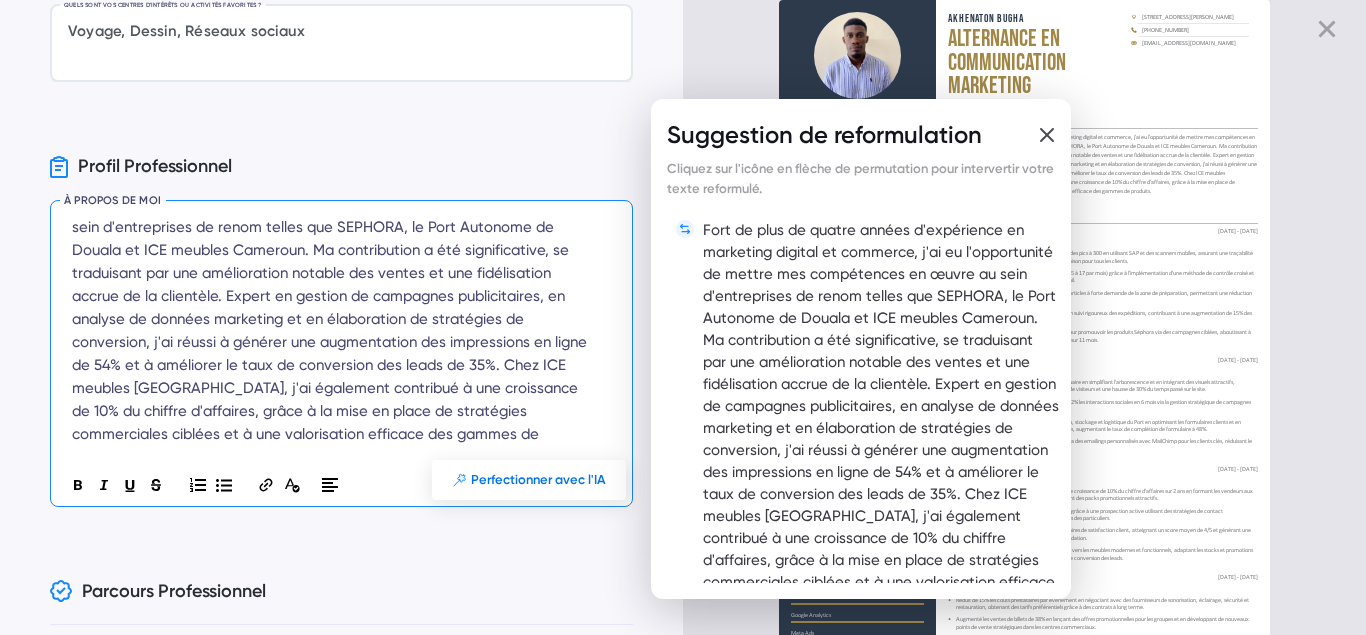click on "Fort de plus de quatre années d'expérience en marketing digital et commerce, j'ai eu l'opportunité de mettre mes compétences en œuvre au sein d'entreprises de renom telles que SEPHORA, le Port Autonome de Douala et ICE meubles Cameroun. Ma contribution a été significative, se traduisant par une amélioration notable des ventes et une fidélisation accrue de la clientèle. Expert en gestion de campagnes publicitaires, en analyse de données marketing et en élaboration de stratégies de conversion, j'ai réussi à générer une augmentation des impressions en ligne de 54% et à améliorer le taux de conversion des leads de 35%. Chez ICE meubles [GEOGRAPHIC_DATA], j'ai également contribué à une croissance de 10% du chiffre d'affaires, grâce à la mise en place de stratégies commerciales ciblées et à une valorisation efficace des gammes de produits." at bounding box center [334, 320] 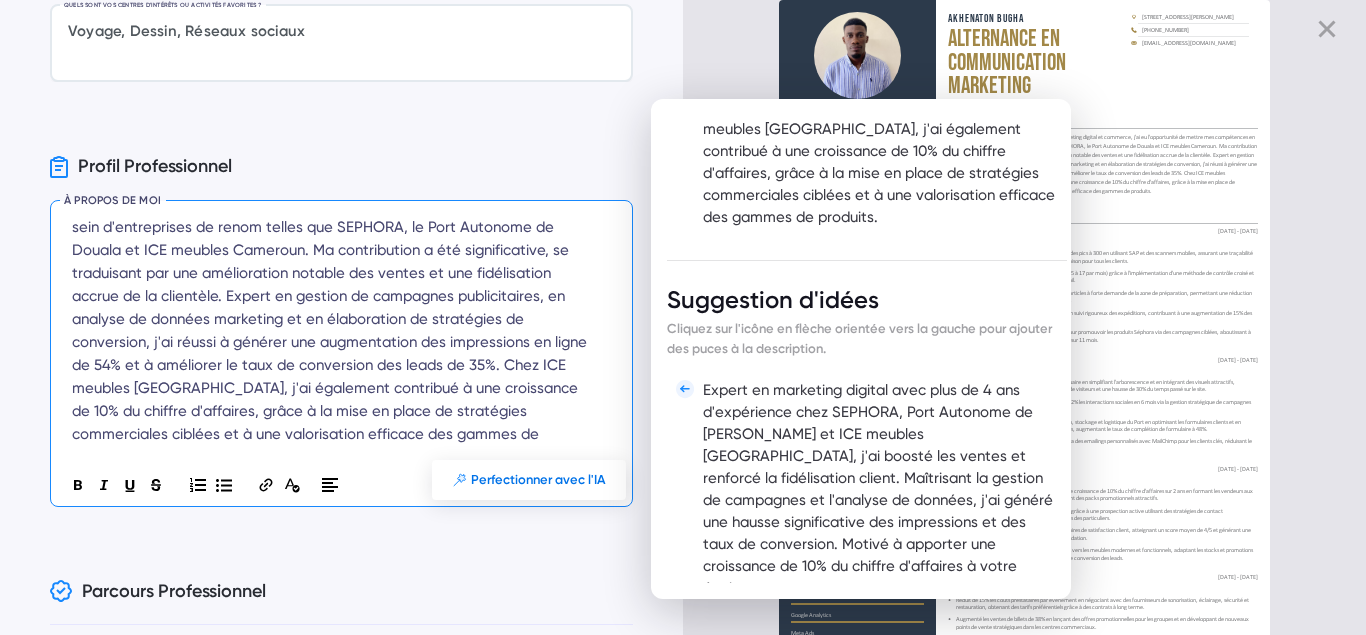 scroll, scrollTop: 0, scrollLeft: 0, axis: both 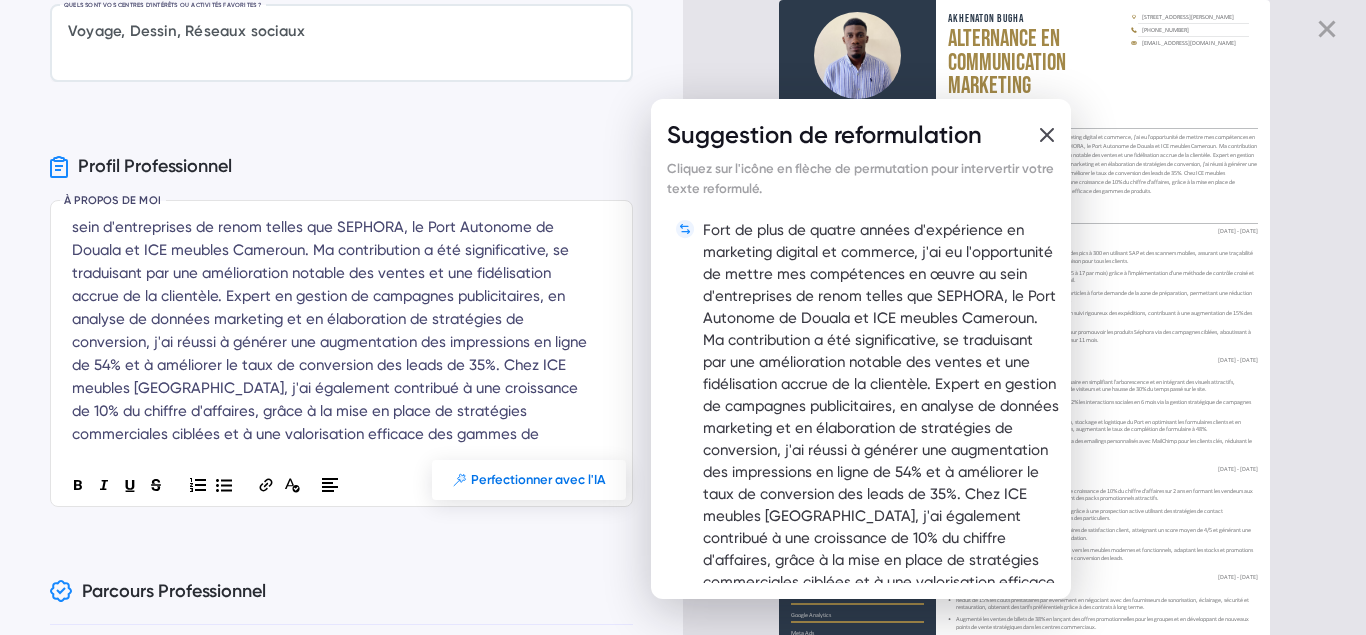 click 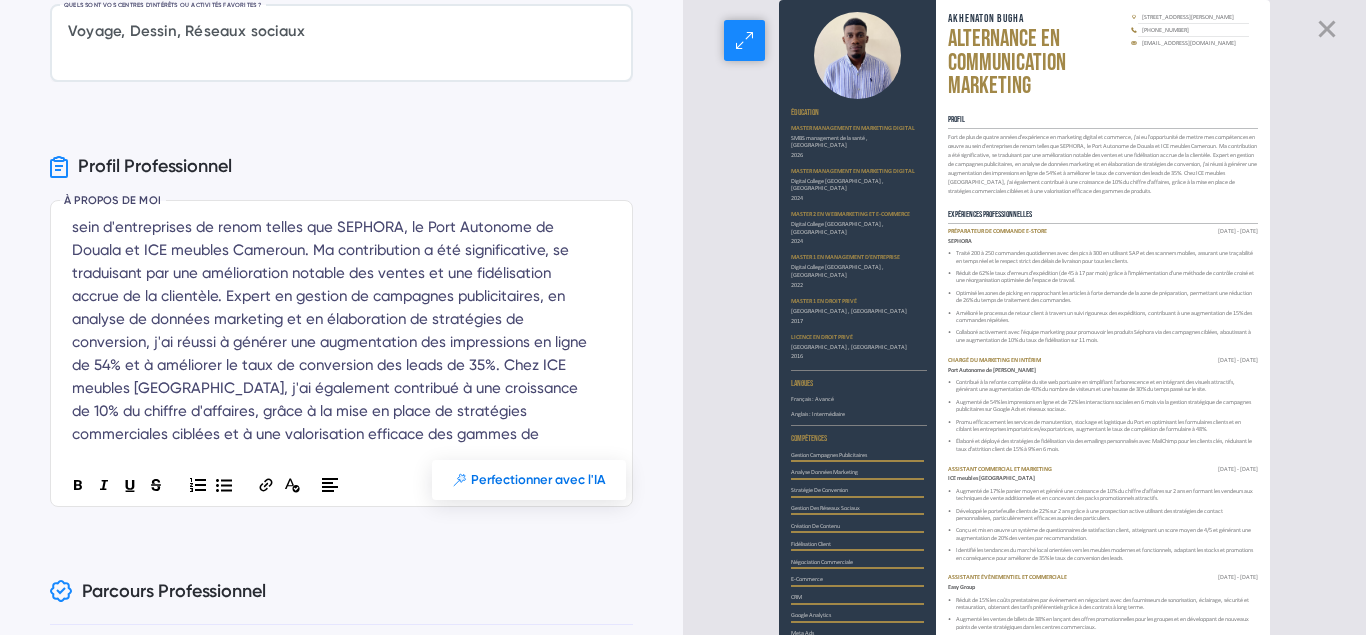 drag, startPoint x: 1352, startPoint y: 202, endPoint x: 1365, endPoint y: 192, distance: 16.40122 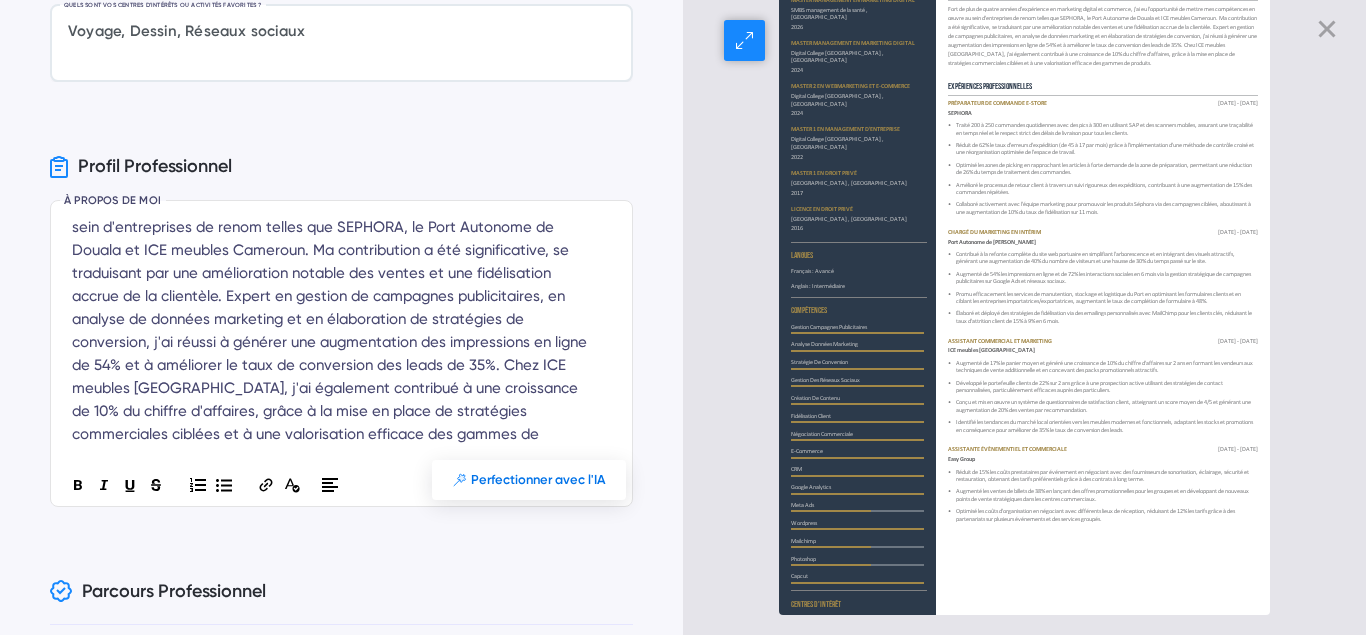 scroll, scrollTop: 0, scrollLeft: 0, axis: both 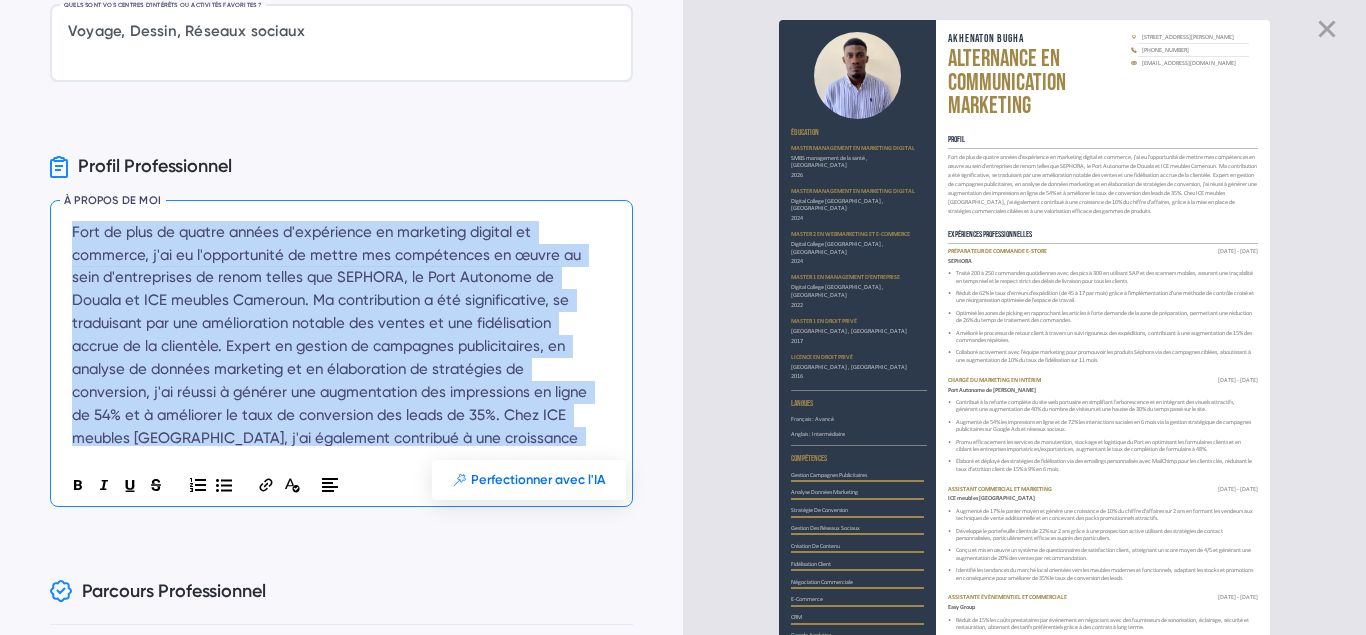 drag, startPoint x: 509, startPoint y: 440, endPoint x: 73, endPoint y: 215, distance: 490.63327 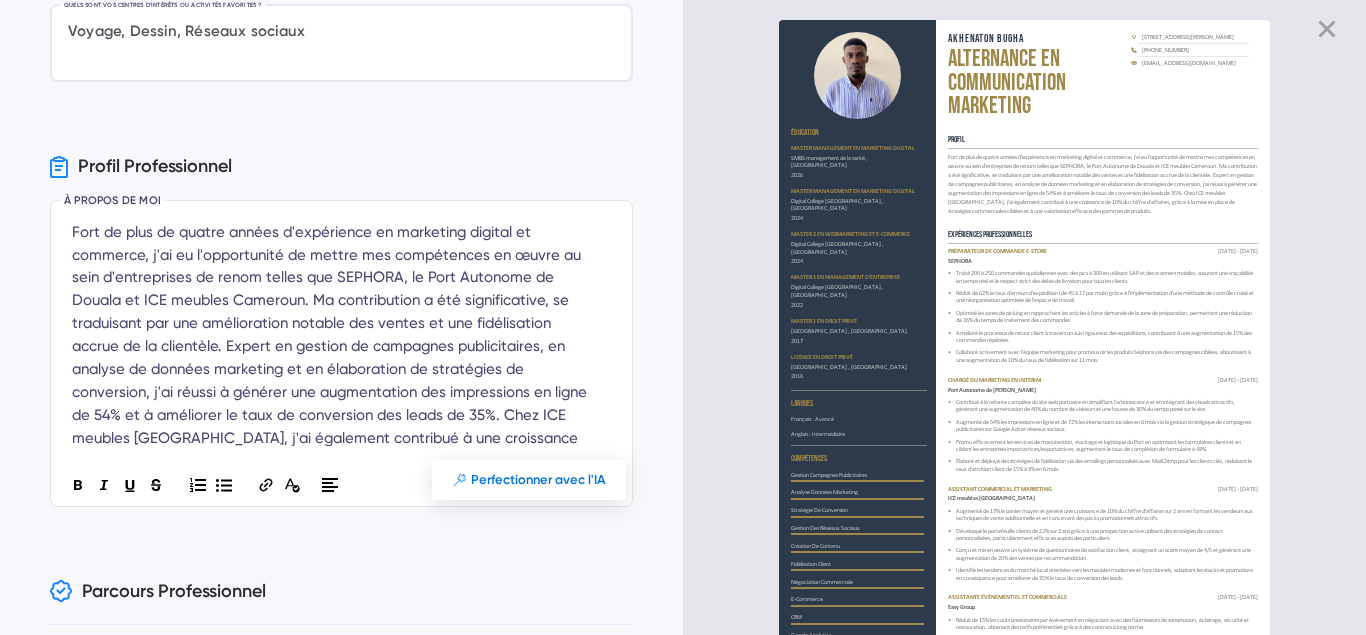 click on "Fort de plus de quatre années d'expérience en marketing digital et commerce, j'ai eu l'opportunité de mettre mes compétences en œuvre au sein d'entreprises de renom telles que SEPHORA, le Port Autonome de Douala et ICE meubles Cameroun. Ma contribution a été significative, se traduisant par une amélioration notable des ventes et une fidélisation accrue de la clientèle. Expert en gestion de campagnes publicitaires, en analyse de données marketing et en élaboration de stratégies de conversion, j'ai réussi à générer une augmentation des impressions en ligne de 54% et à améliorer le taux de conversion des leads de 35%. Chez ICE meubles [GEOGRAPHIC_DATA], j'ai également contribué à une croissance de 10% du chiffre d'affaires, grâce à la mise en place de stratégies commerciales ciblées et à une valorisation efficace des gammes de produits." at bounding box center [331, 369] 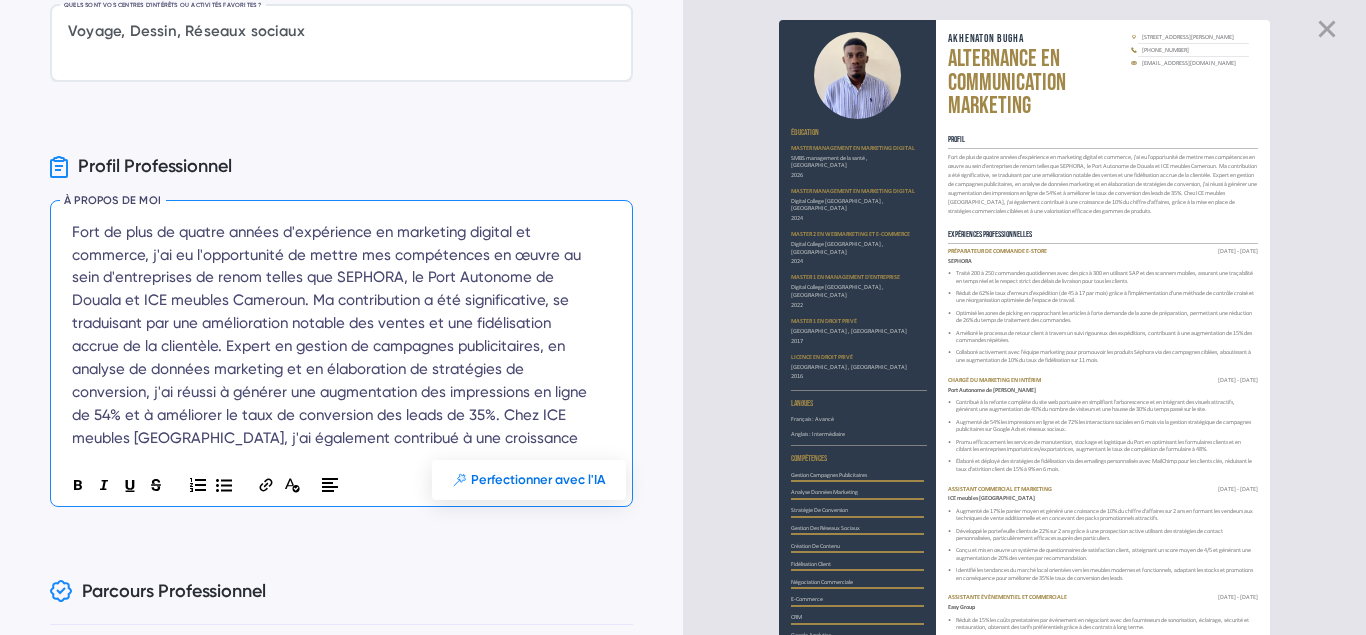 scroll, scrollTop: 50, scrollLeft: 0, axis: vertical 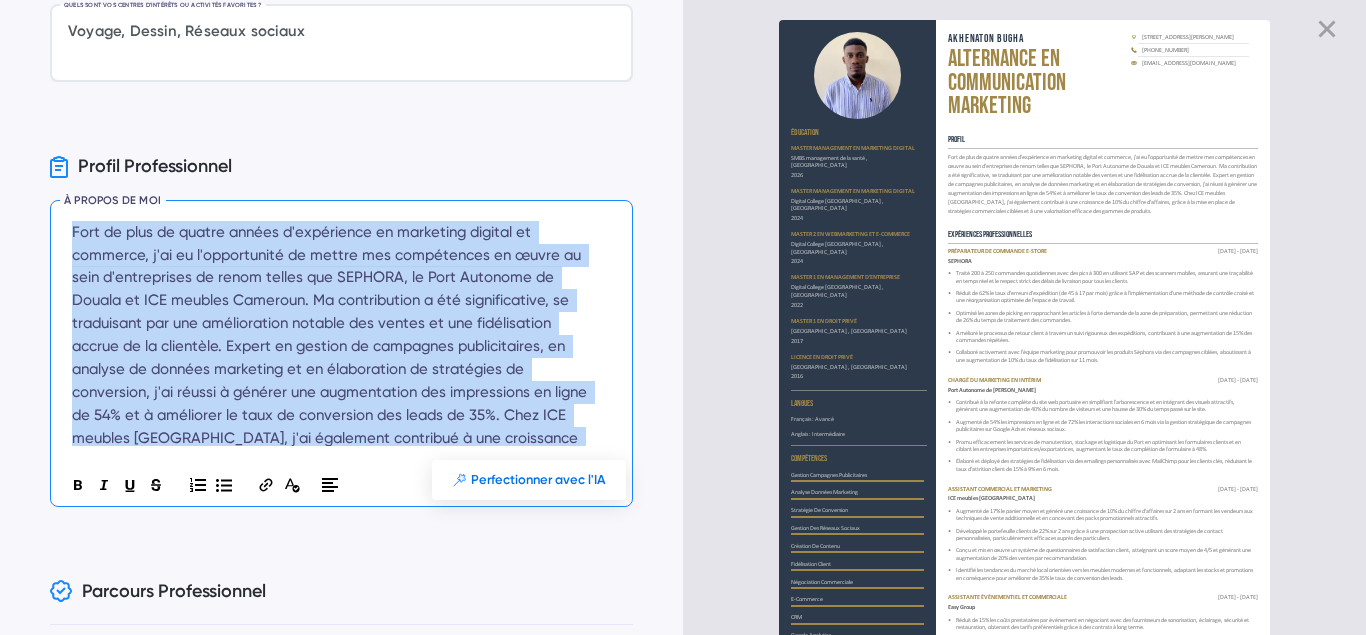 drag, startPoint x: 512, startPoint y: 444, endPoint x: 63, endPoint y: 226, distance: 499.12424 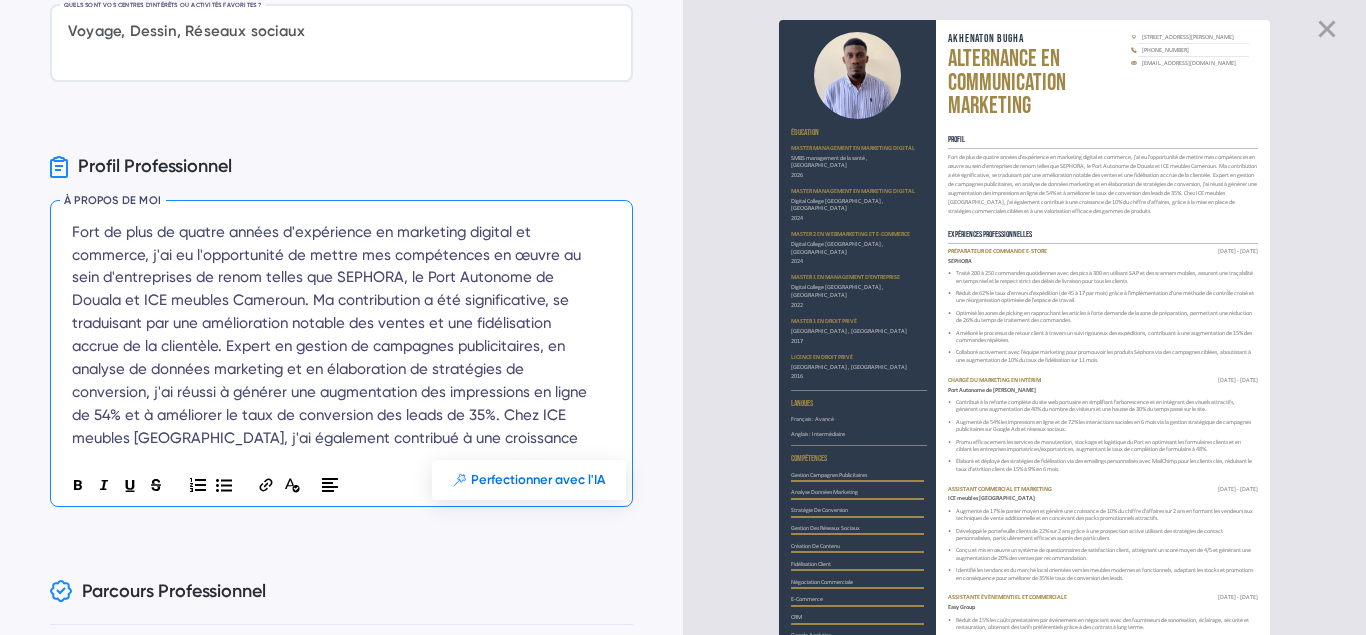click on "Fort de plus de quatre années d'expérience en marketing digital et commerce, j'ai eu l'opportunité de mettre mes compétences en œuvre au sein d'entreprises de renom telles que SEPHORA, le Port Autonome de Douala et ICE meubles Cameroun. Ma contribution a été significative, se traduisant par une amélioration notable des ventes et une fidélisation accrue de la clientèle. Expert en gestion de campagnes publicitaires, en analyse de données marketing et en élaboration de stratégies de conversion, j'ai réussi à générer une augmentation des impressions en ligne de 54% et à améliorer le taux de conversion des leads de 35%. Chez ICE meubles [GEOGRAPHIC_DATA], j'ai également contribué à une croissance de 10% du chiffre d'affaires, grâce à la mise en place de stratégies commerciales ciblées et à une valorisation efficace des gammes de produits." at bounding box center [331, 369] 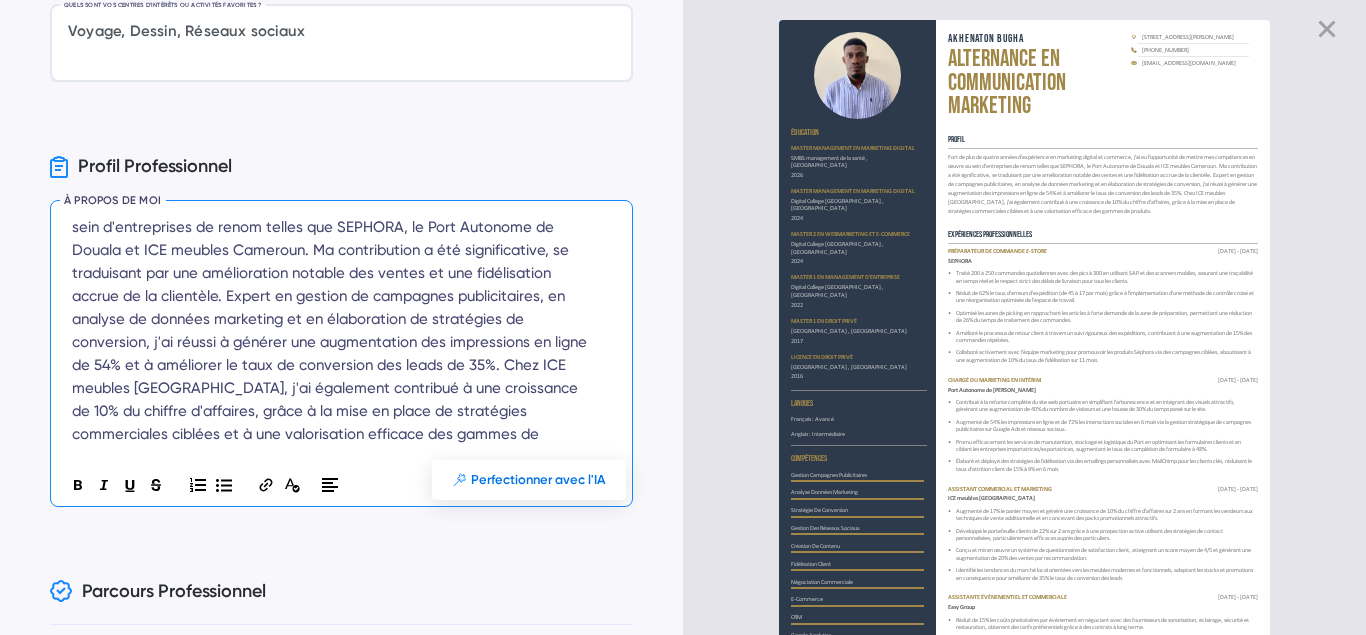 click on "Fort de plus de quatre années d'expérience en marketing digital et commerce, j'ai eu l'opportunité de mettre mes compétences en œuvre au sein d'entreprises de renom telles que SEPHORA, le Port Autonome de Douala et ICE meubles Cameroun. Ma contribution a été significative, se traduisant par une amélioration notable des ventes et une fidélisation accrue de la clientèle. Expert en gestion de campagnes publicitaires, en analyse de données marketing et en élaboration de stratégies de conversion, j'ai réussi à générer une augmentation des impressions en ligne de 54% et à améliorer le taux de conversion des leads de 35%. Chez ICE meubles [GEOGRAPHIC_DATA], j'ai également contribué à une croissance de 10% du chiffre d'affaires, grâce à la mise en place de stratégies commerciales ciblées et à une valorisation efficace des gammes de produits." at bounding box center [334, 320] 